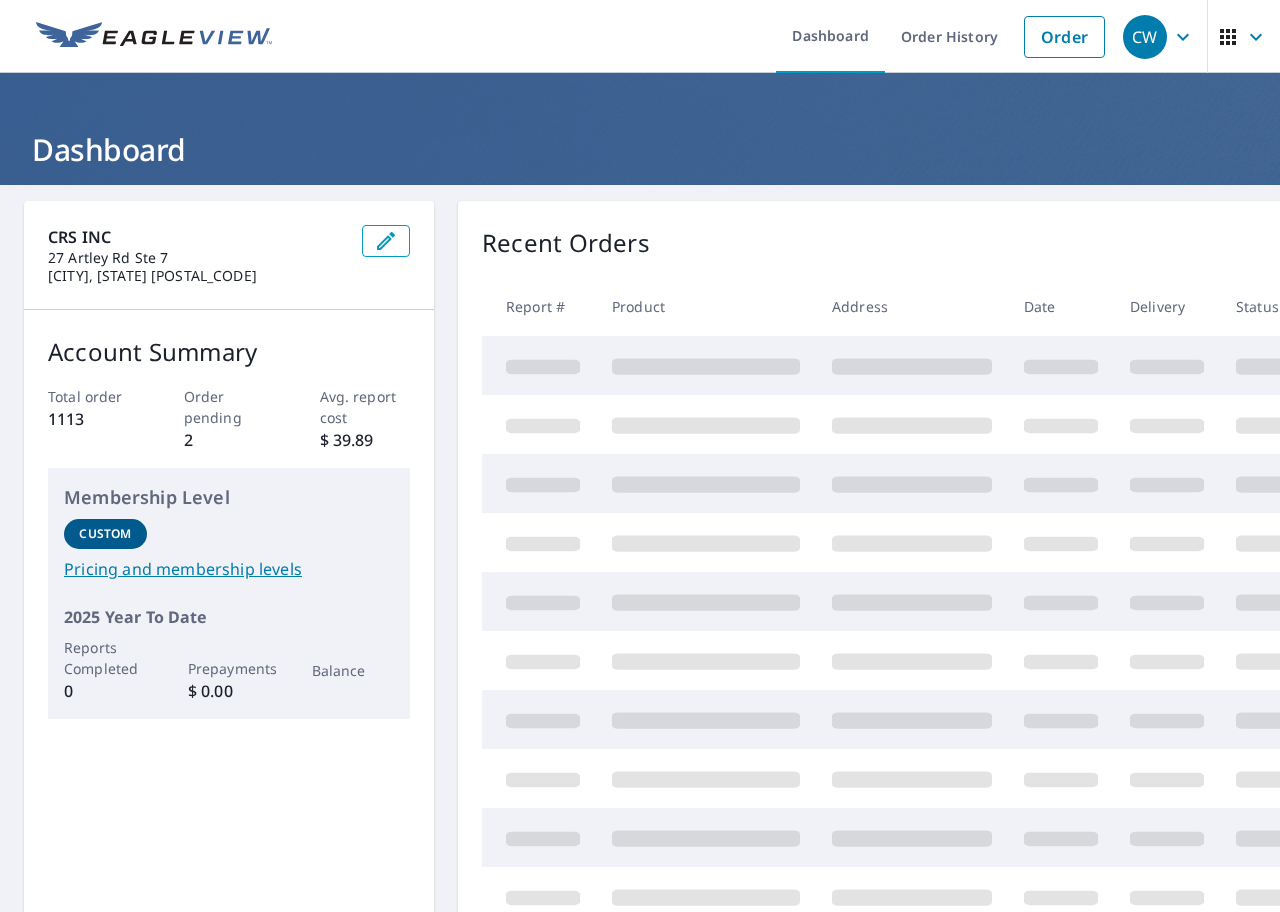 scroll, scrollTop: 0, scrollLeft: 0, axis: both 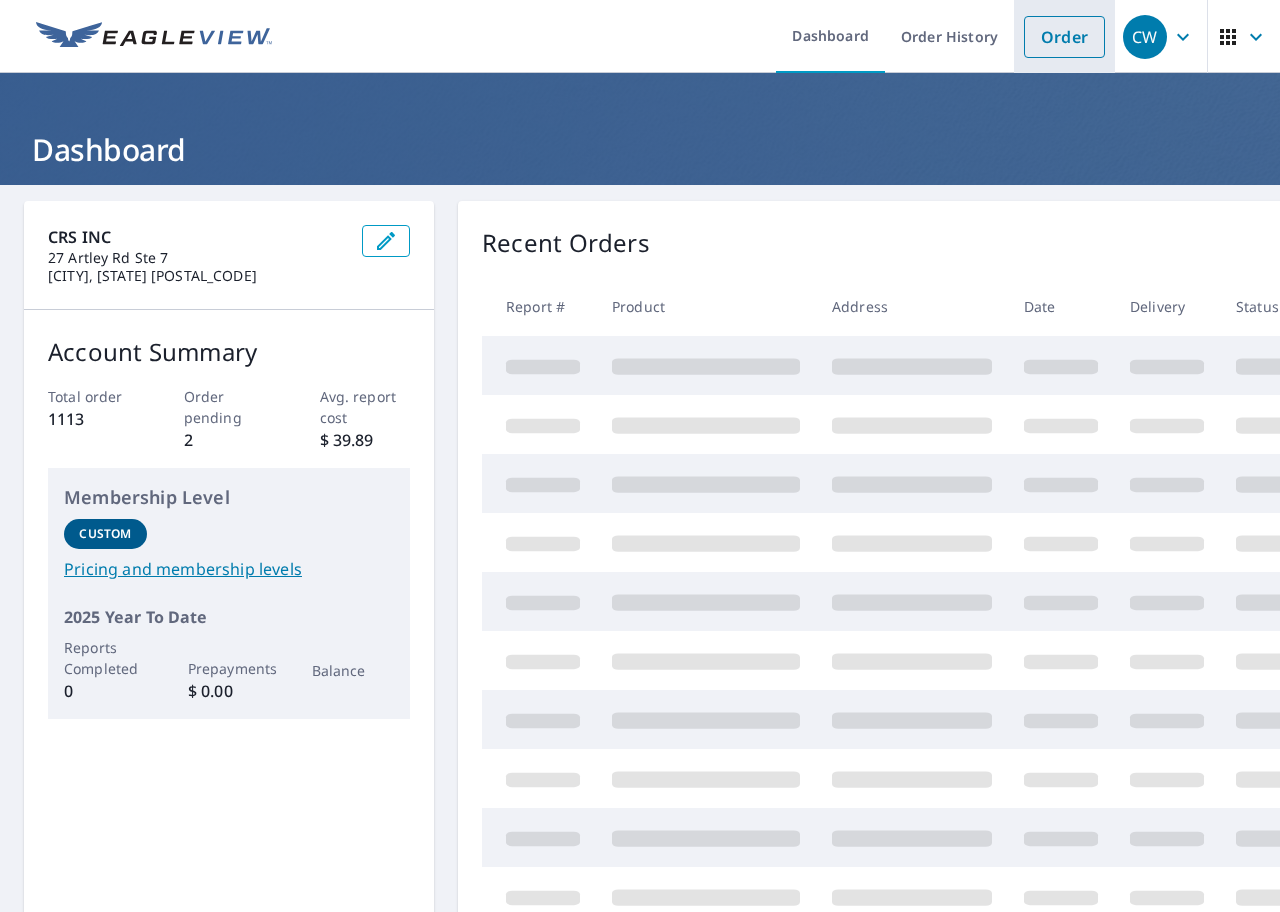 click on "Order" at bounding box center (1064, 36) 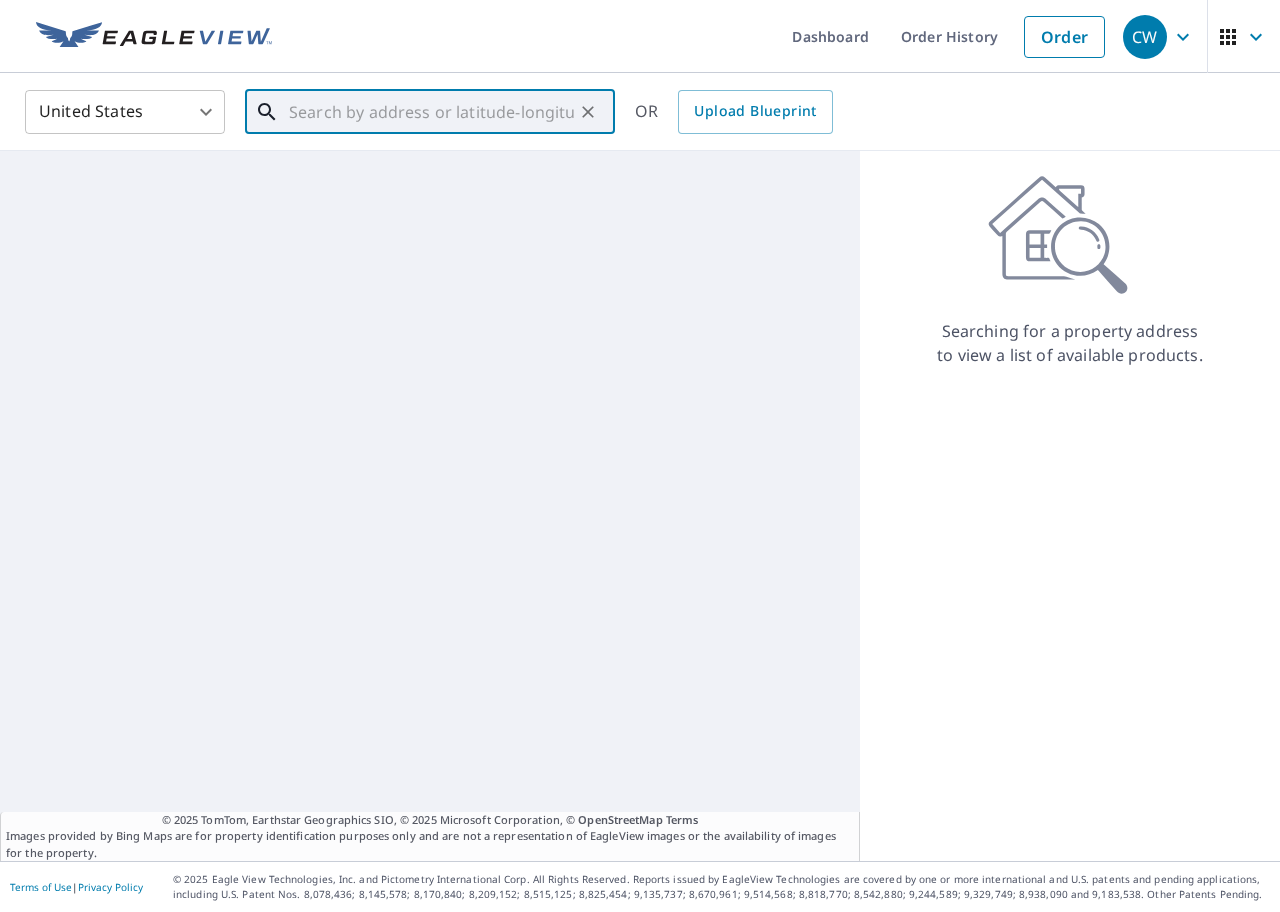 click at bounding box center (431, 112) 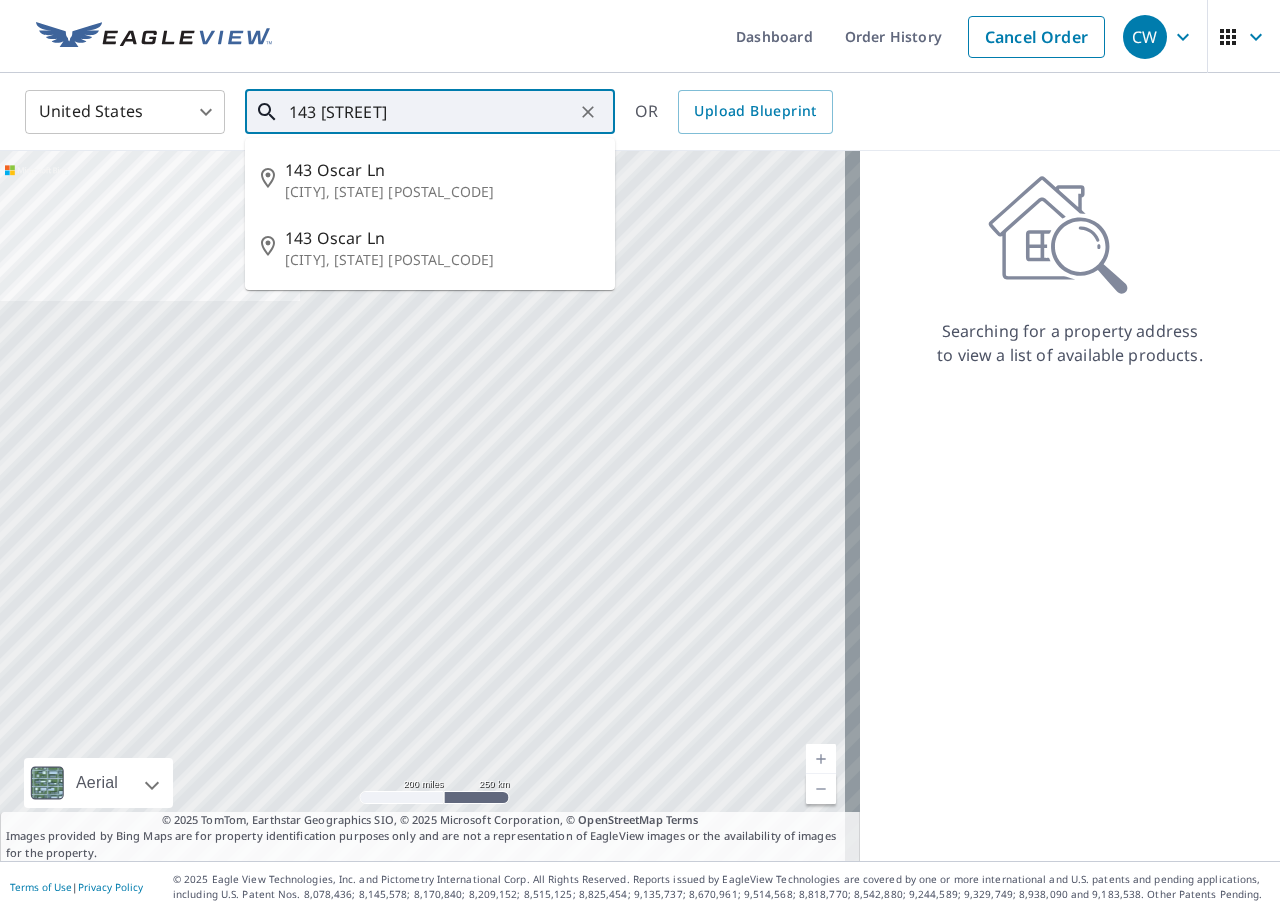click on "143 [STREET]" at bounding box center (431, 112) 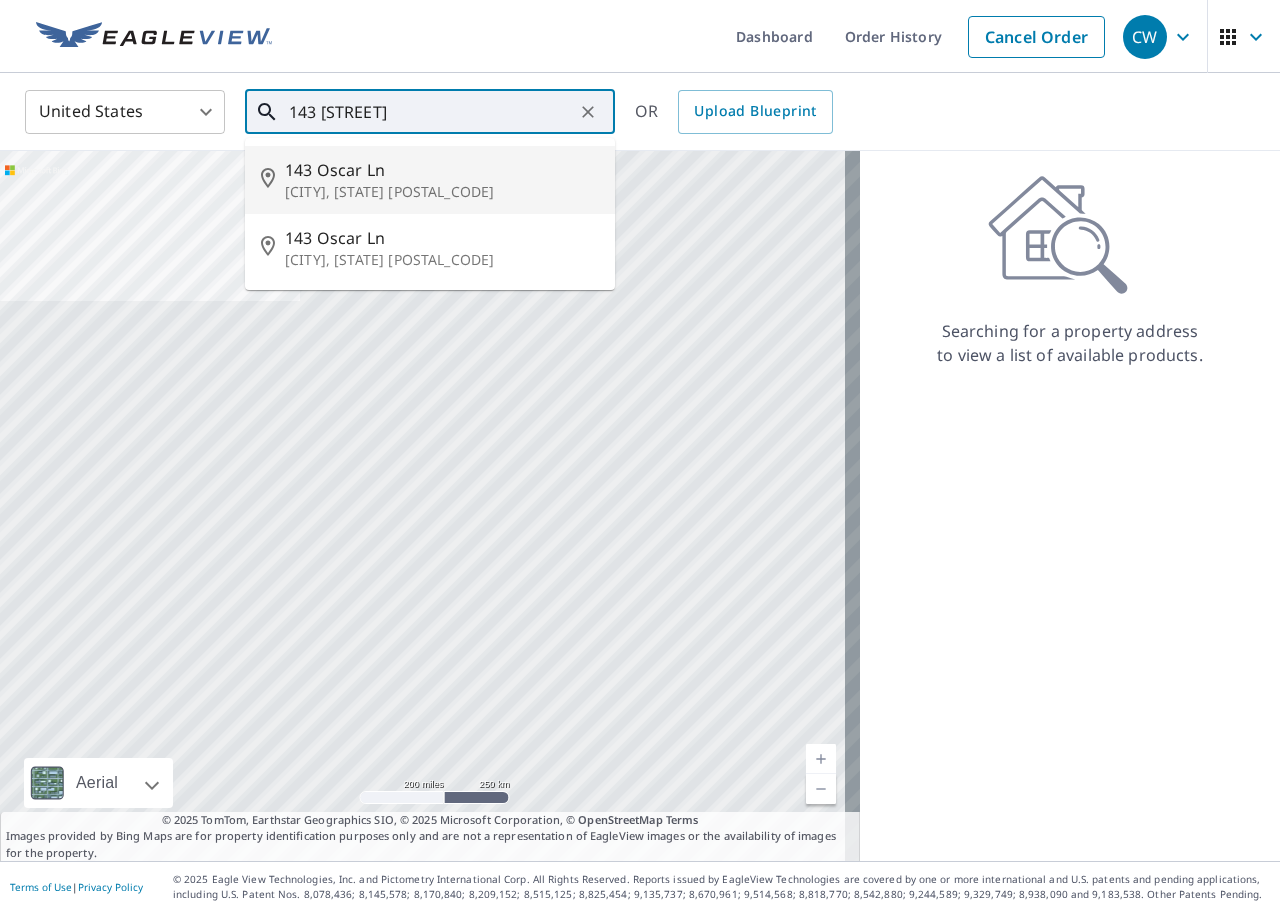 click on "143 Oscar Ln" at bounding box center [442, 170] 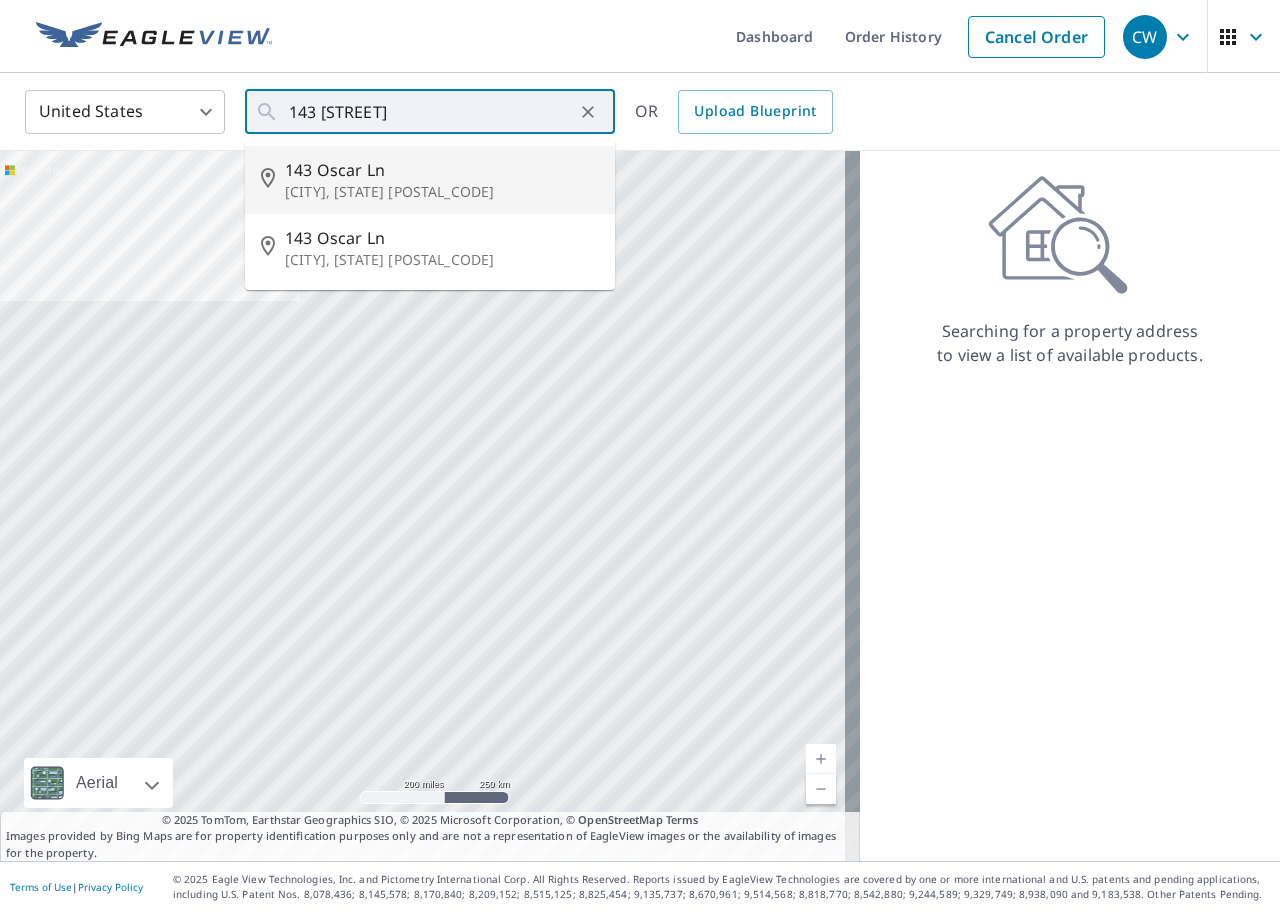 type on "143 Oscar Ln Brunswick, GA 31525" 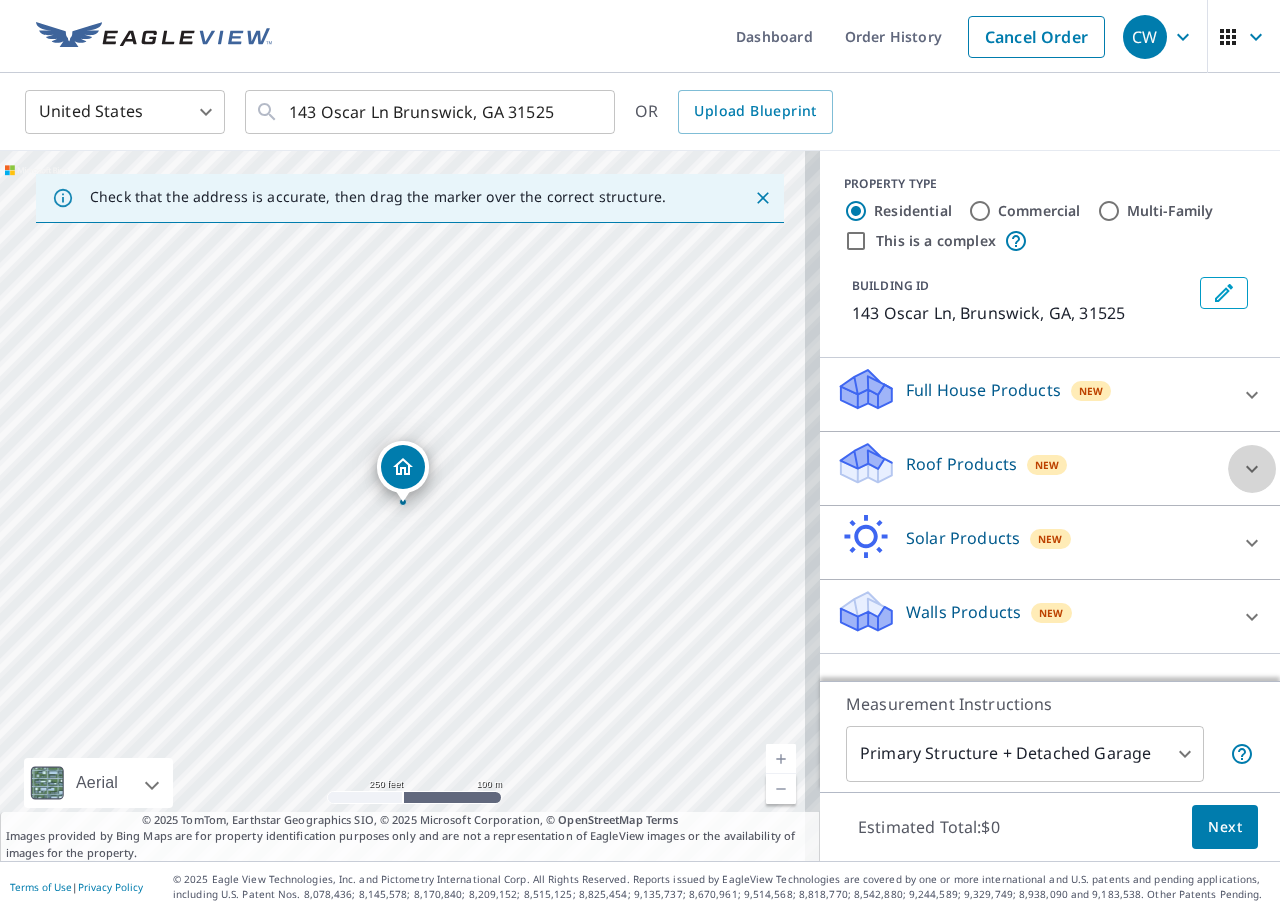 click 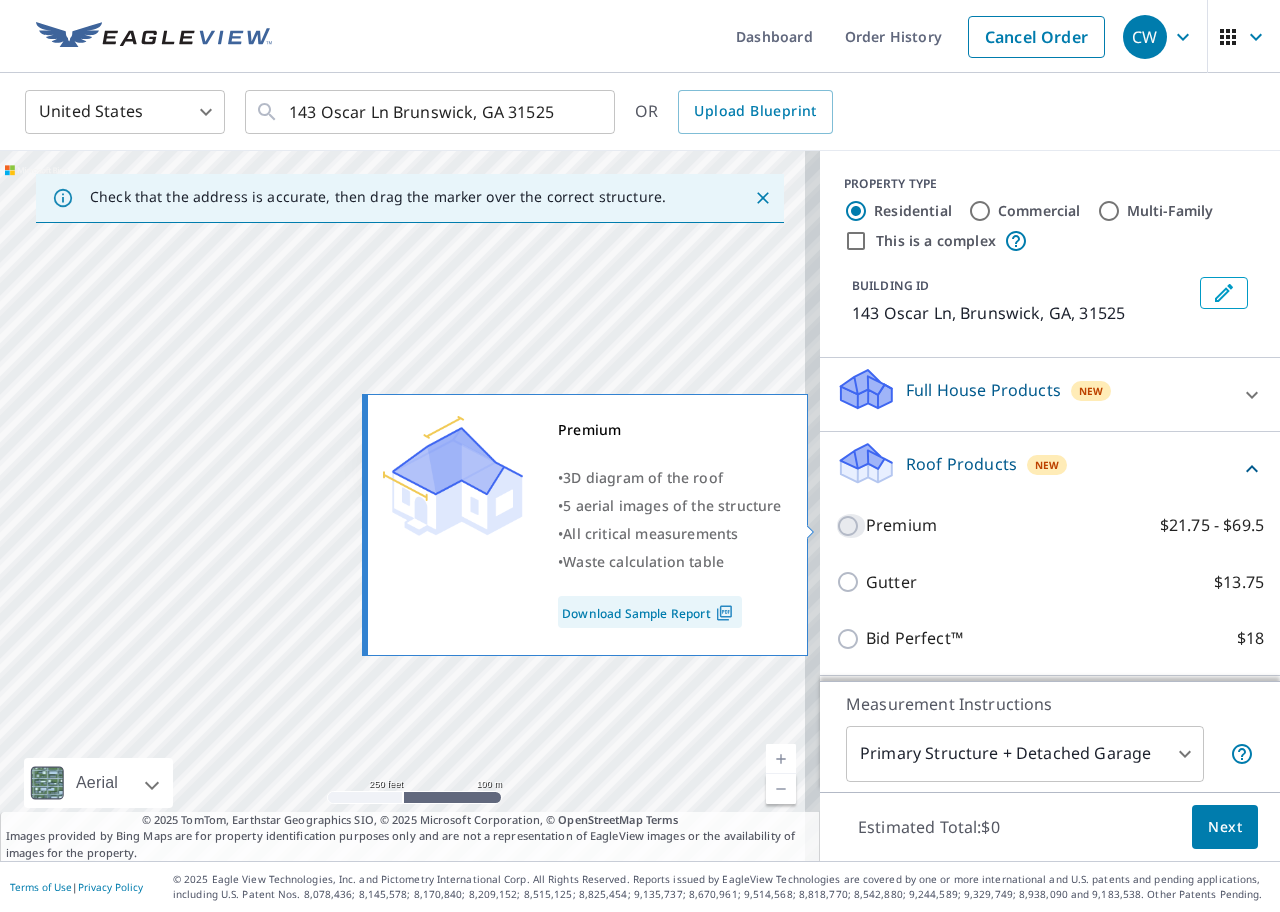 click on "Premium $21.75 - $69.5" at bounding box center [851, 526] 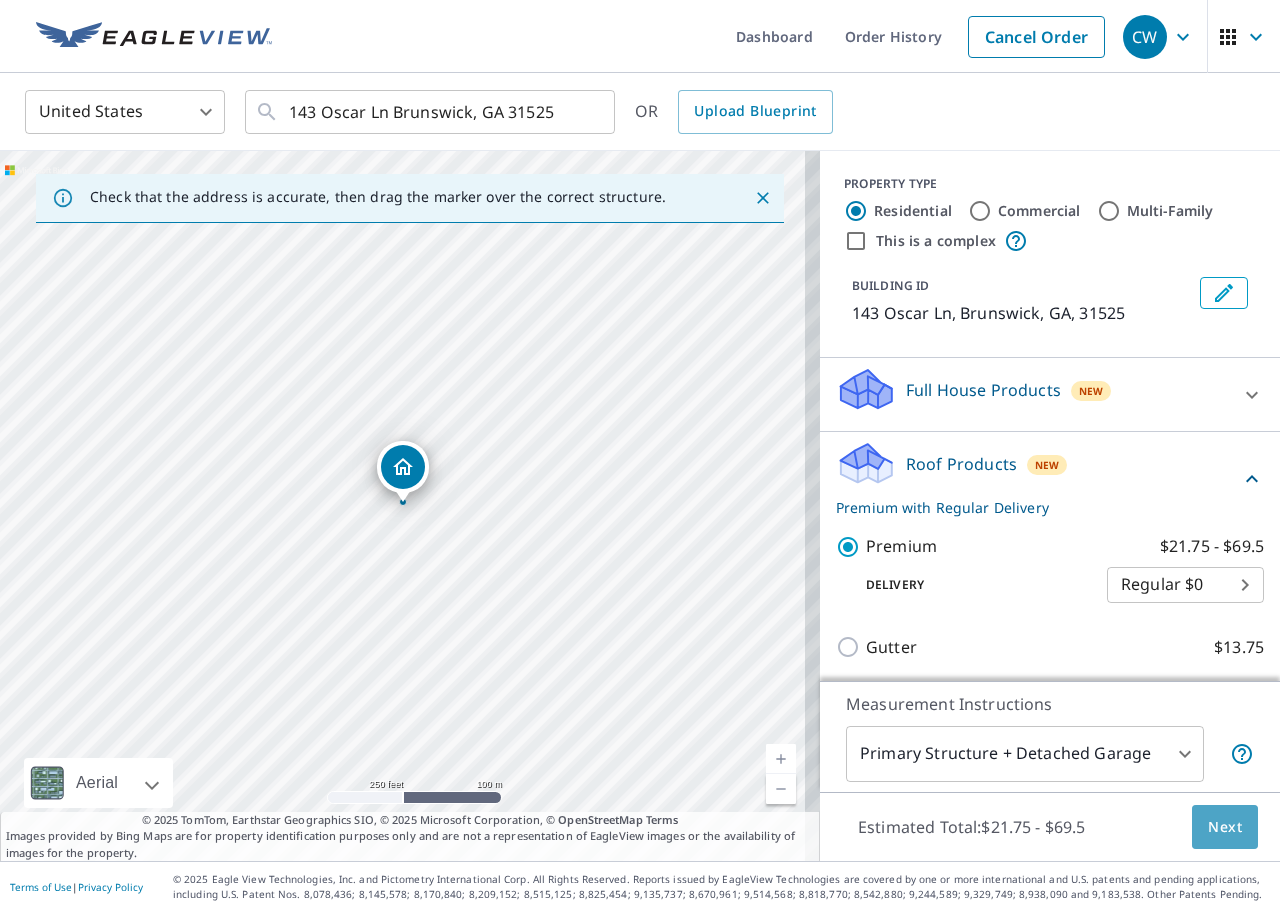 click on "Next" at bounding box center [1225, 827] 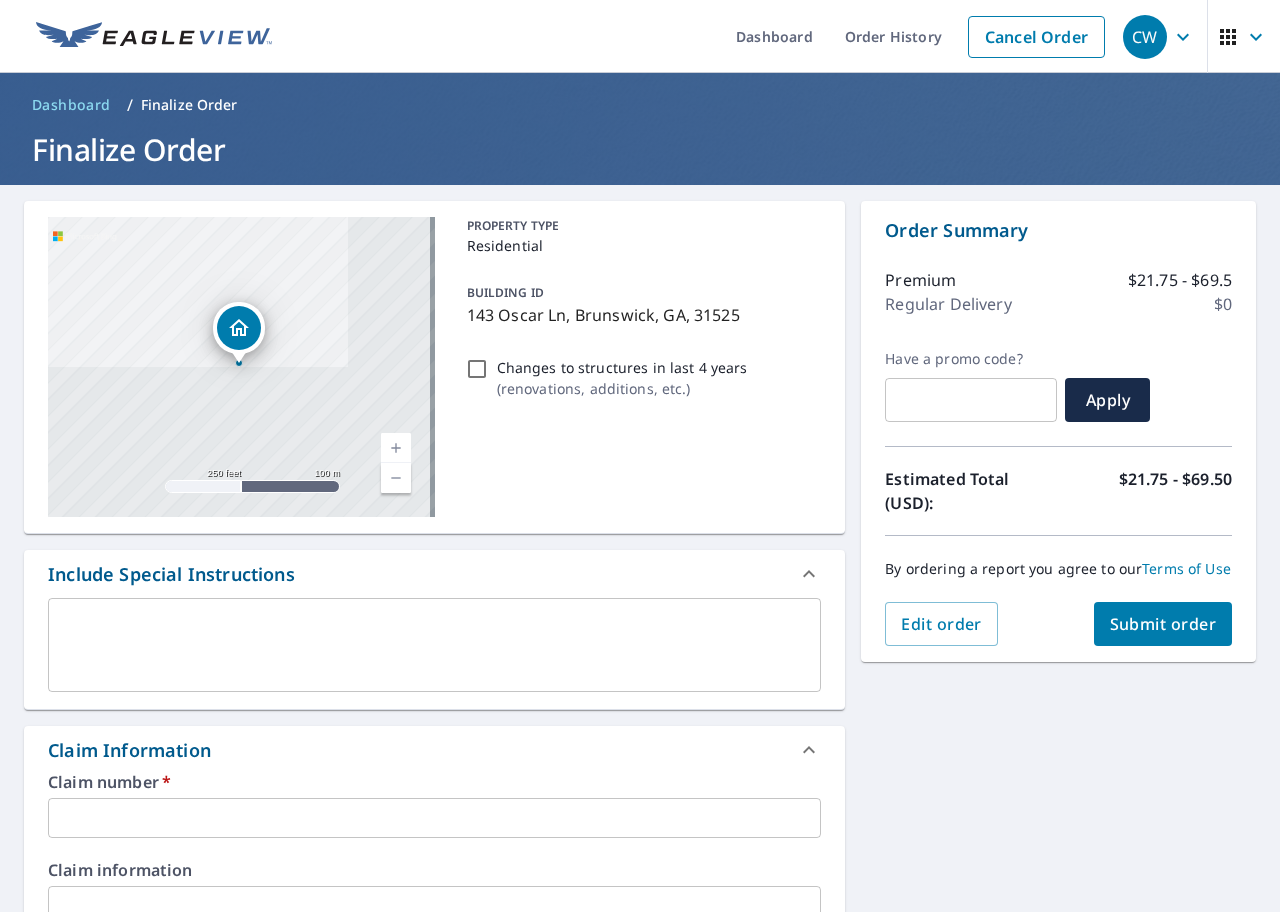click on "143 Oscar Ln Brunswick, GA, 31525 Aerial Road A standard road map Aerial A detailed look from above Labels Labels 250 feet 100 m © 2025 TomTom, © Vexcel Imaging, © 2025 Microsoft Corporation,  © OpenStreetMap Terms PROPERTY TYPE Residential BUILDING ID 143 Oscar Ln, Brunswick, GA, 31525 Changes to structures in last 4 years ( renovations, additions, etc. ) Include Special Instructions x ​ Claim Information Claim number   * ​ Claim information ​ PO number ​ Date of loss ​ Cat ID ​ Email Recipients Your reports will be sent to  [EMAIL]  Edit Contact Information. Send a copy of the report to: ​ Substitutions and Customization Roof measurement report substitutions If a Premium Report is unavailable send me an Extended Coverage 3D Report: Yes No Ask If an Extended Coverage 3D Report is unavailable send me an Extended Coverage 2D Report: Yes No Ask If a Residential/Multi-Family Report is unavailable send me a Commercial Report: Yes No Ask Additional Report Formats DXF RXF XML Premium" at bounding box center (640, 918) 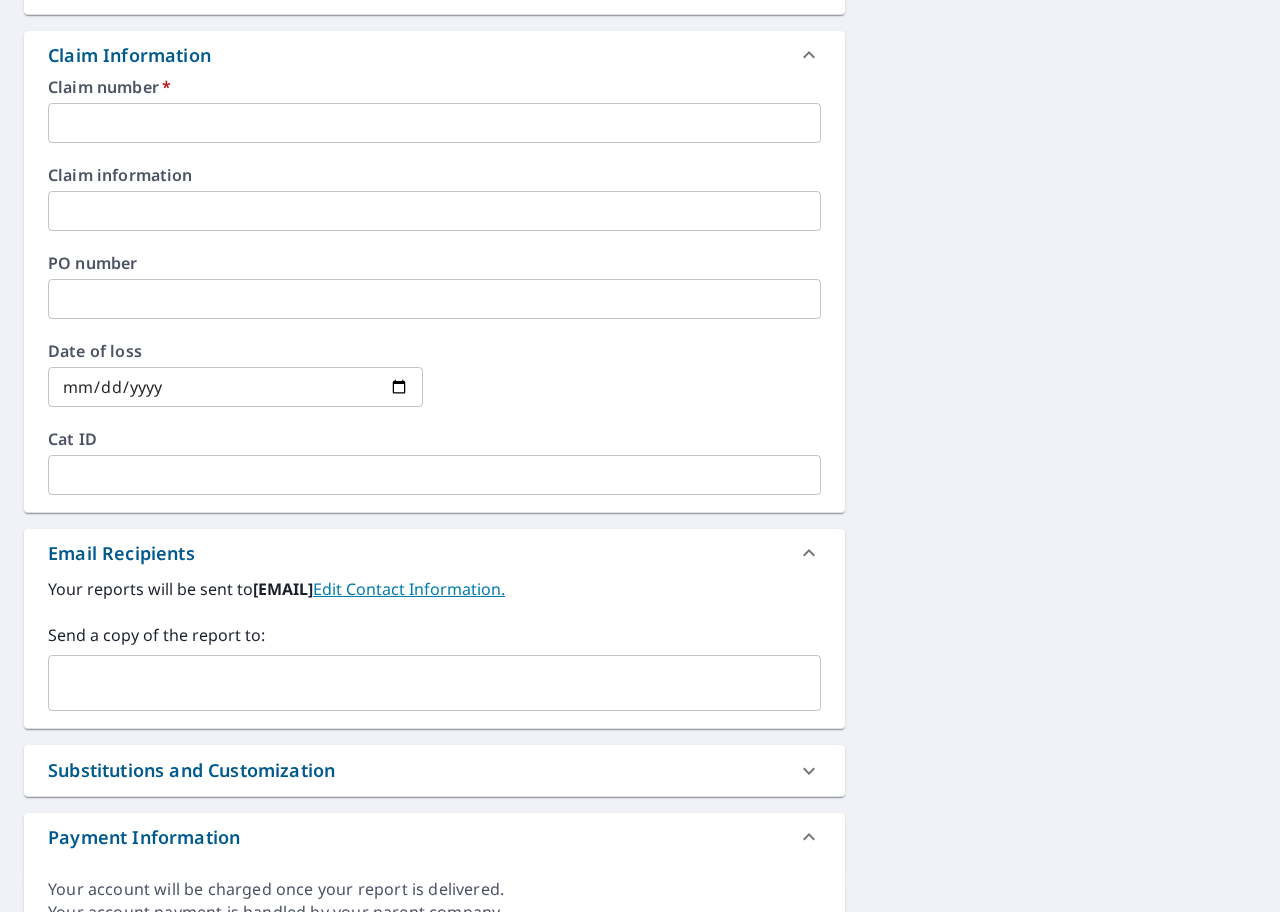 scroll, scrollTop: 700, scrollLeft: 0, axis: vertical 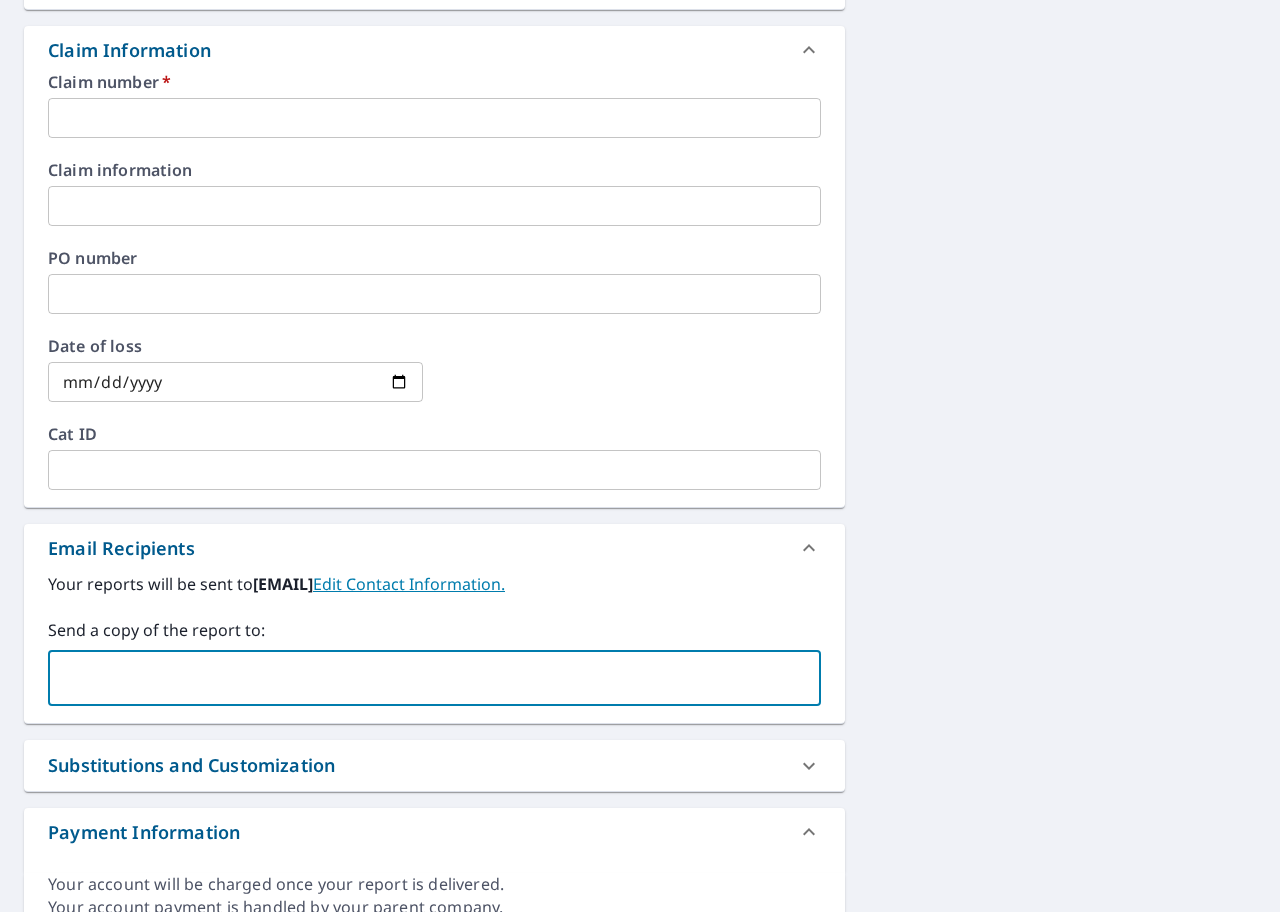 click at bounding box center [419, 678] 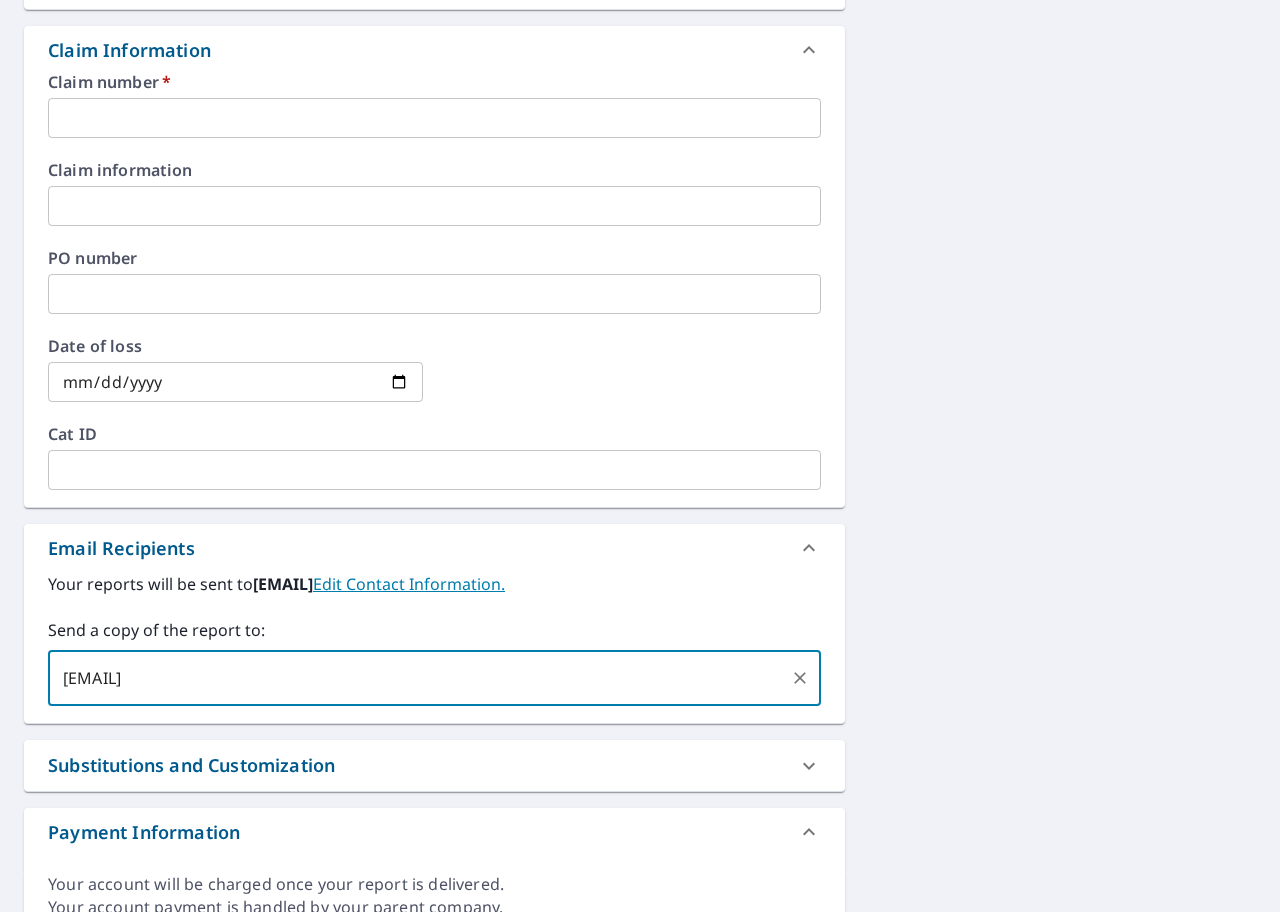 type on "[EMAIL]" 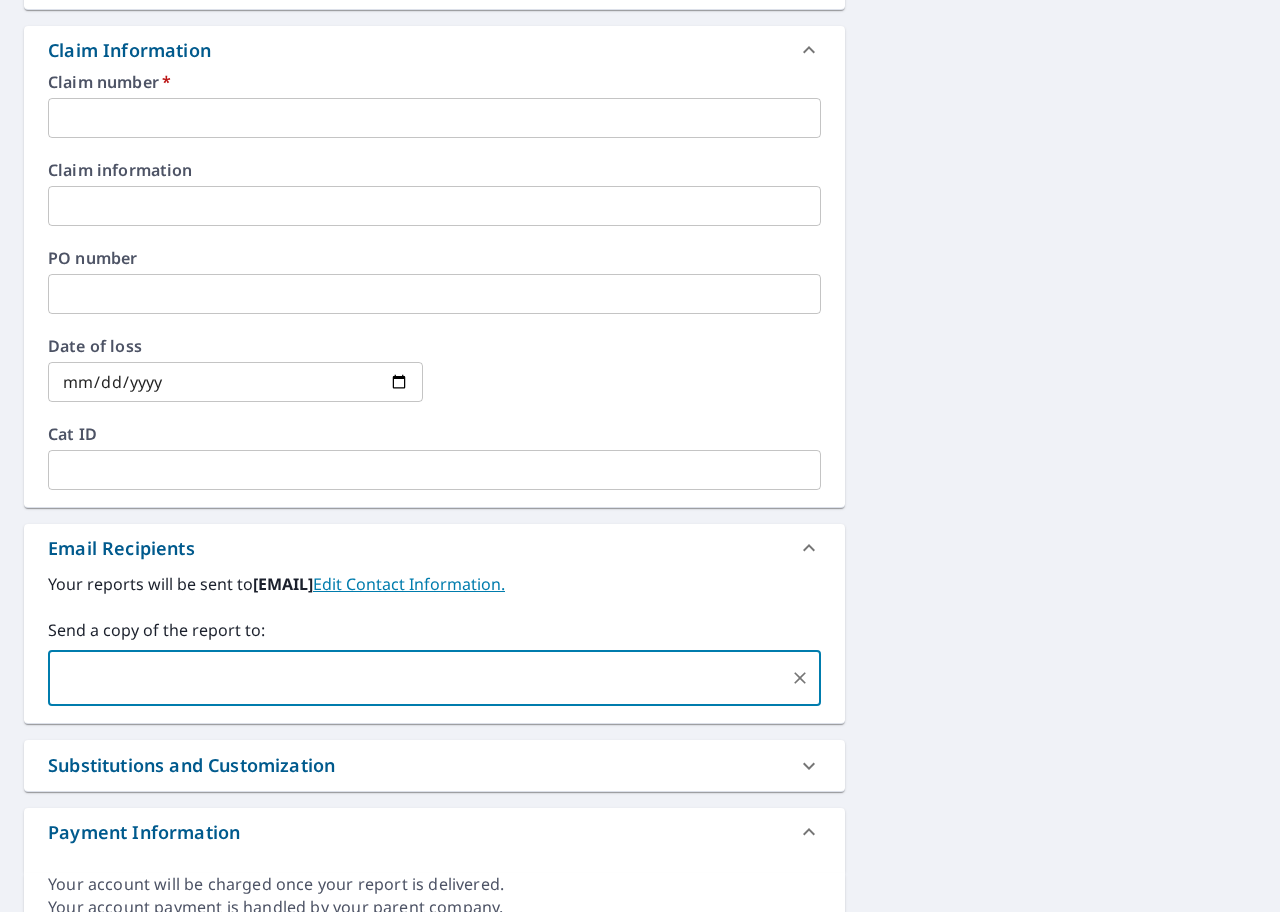 click at bounding box center [235, 382] 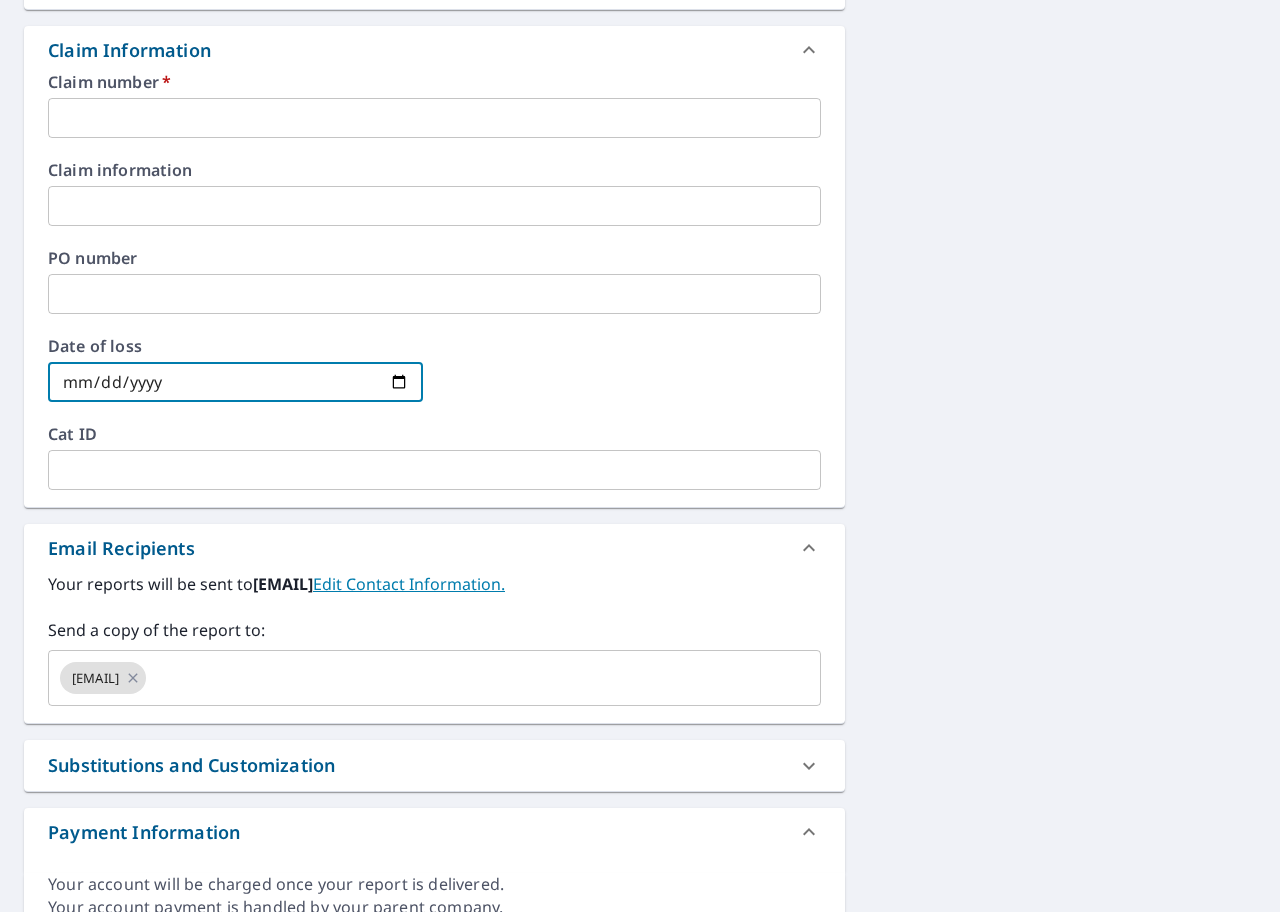 type on "[DATE]" 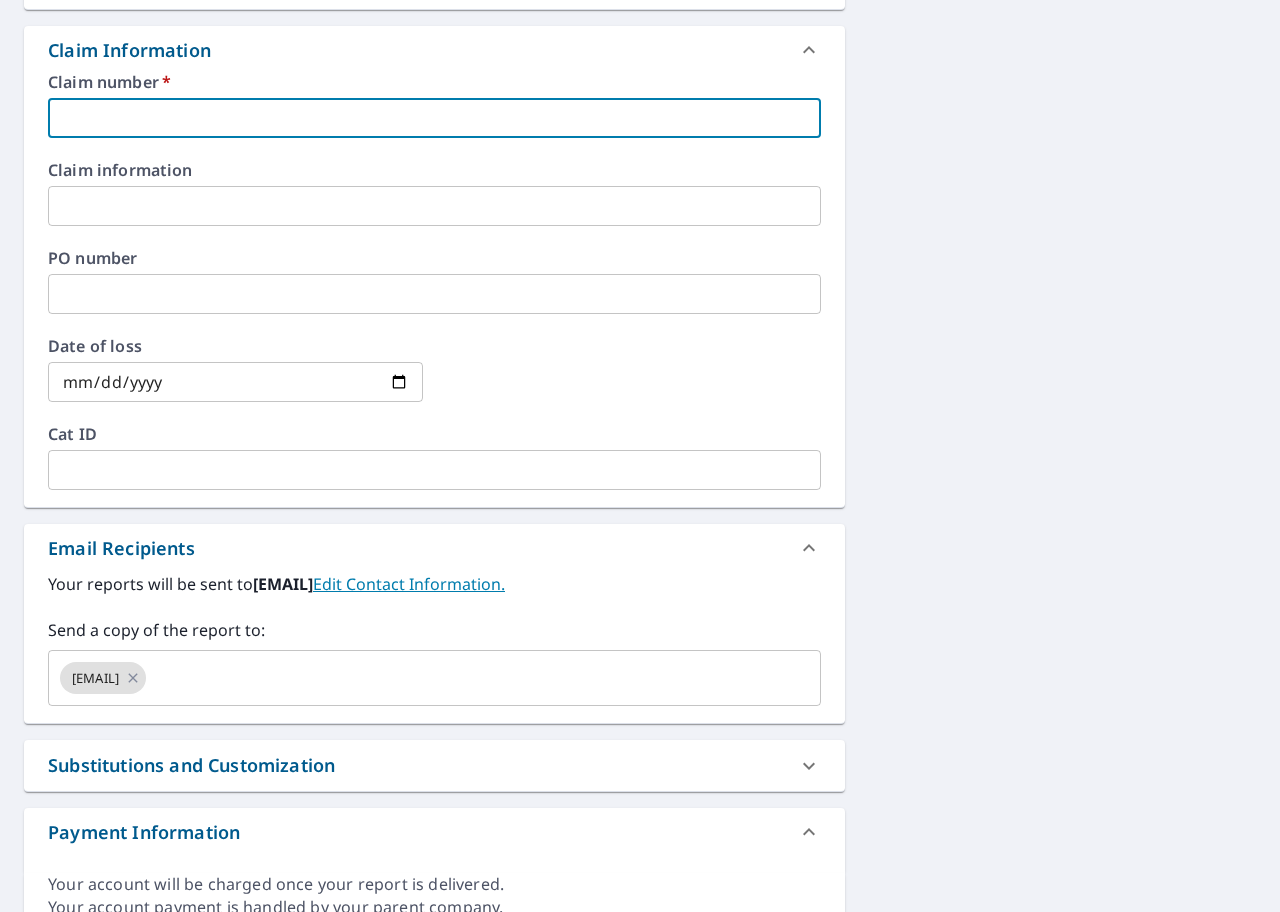type on "0" 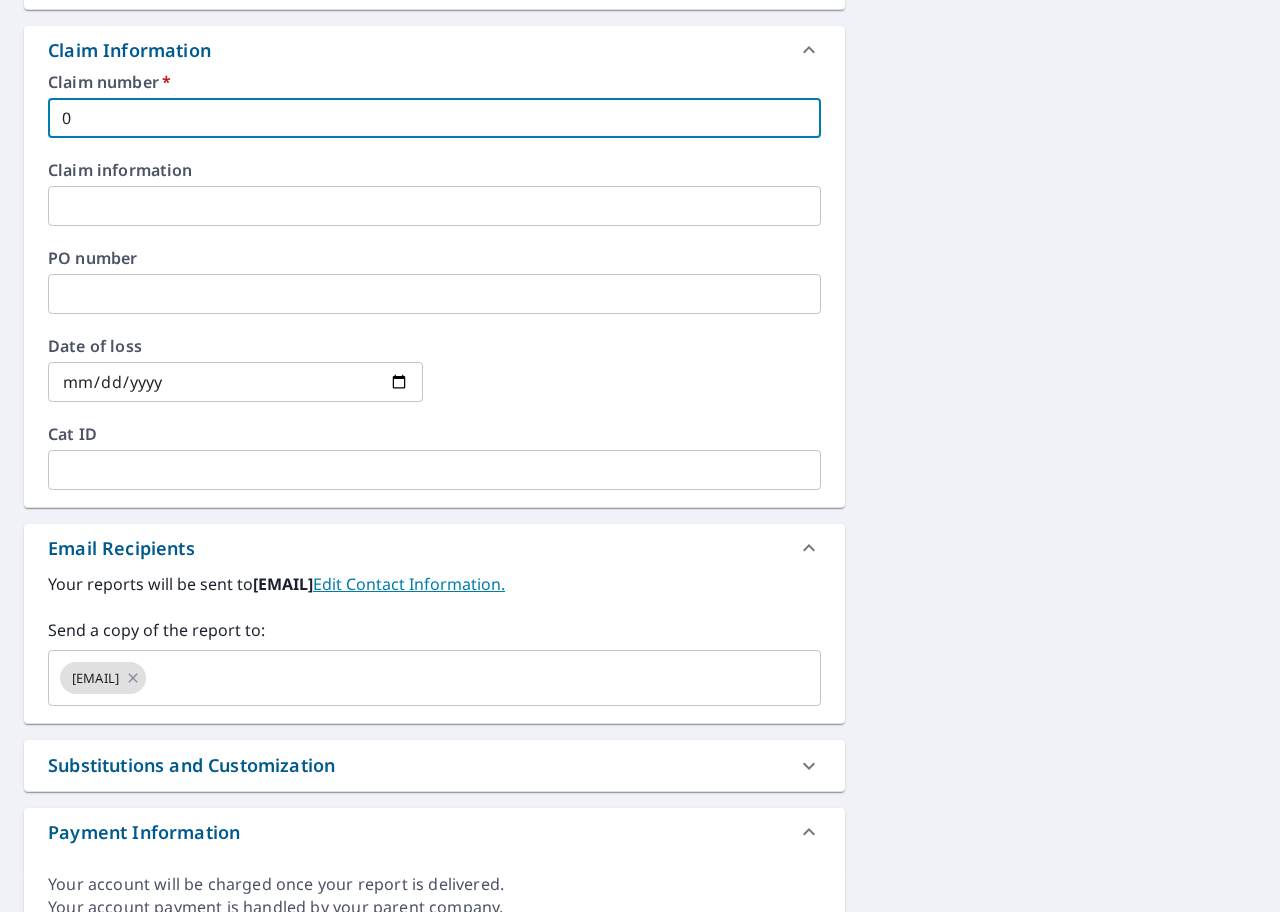 type on "05" 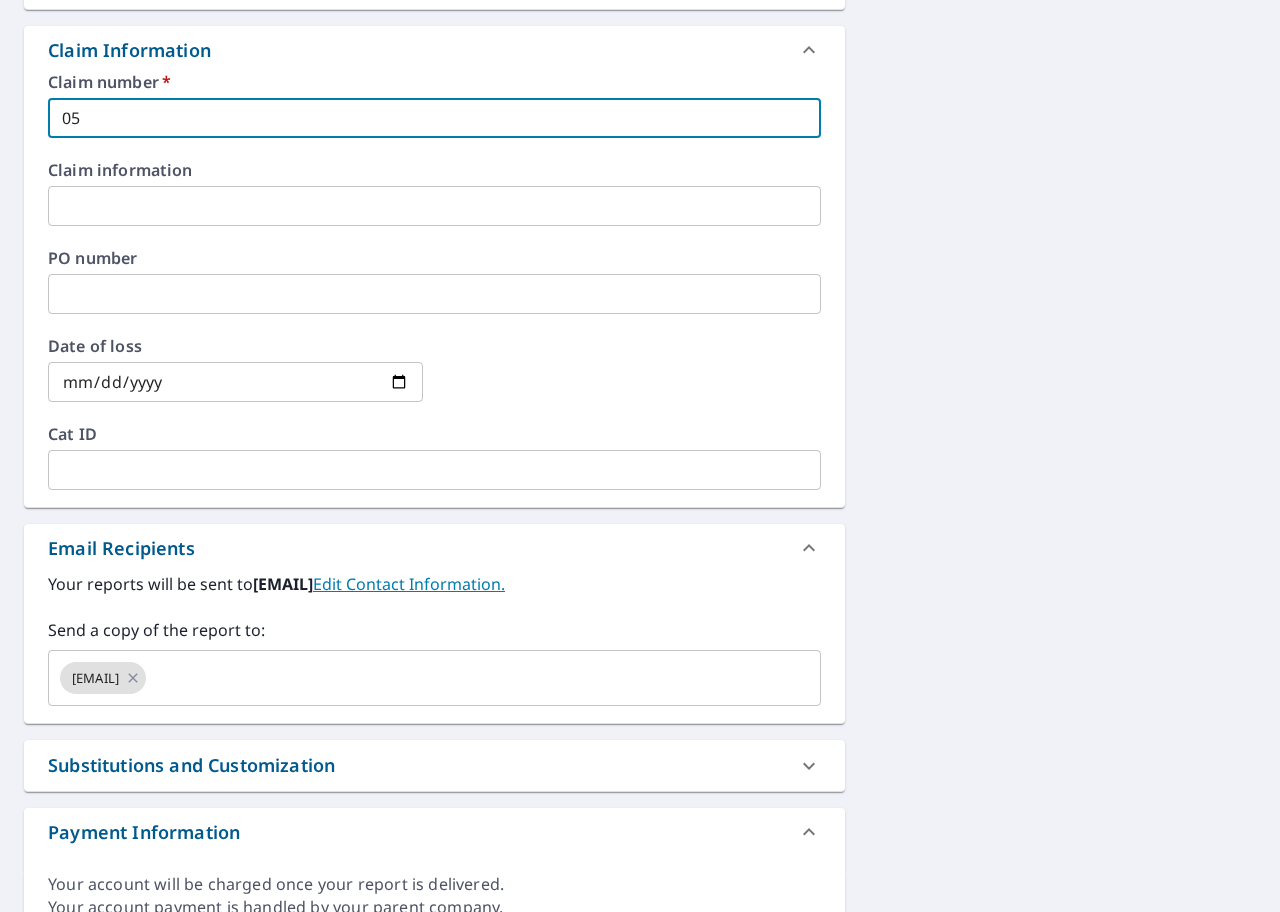 type on "05-" 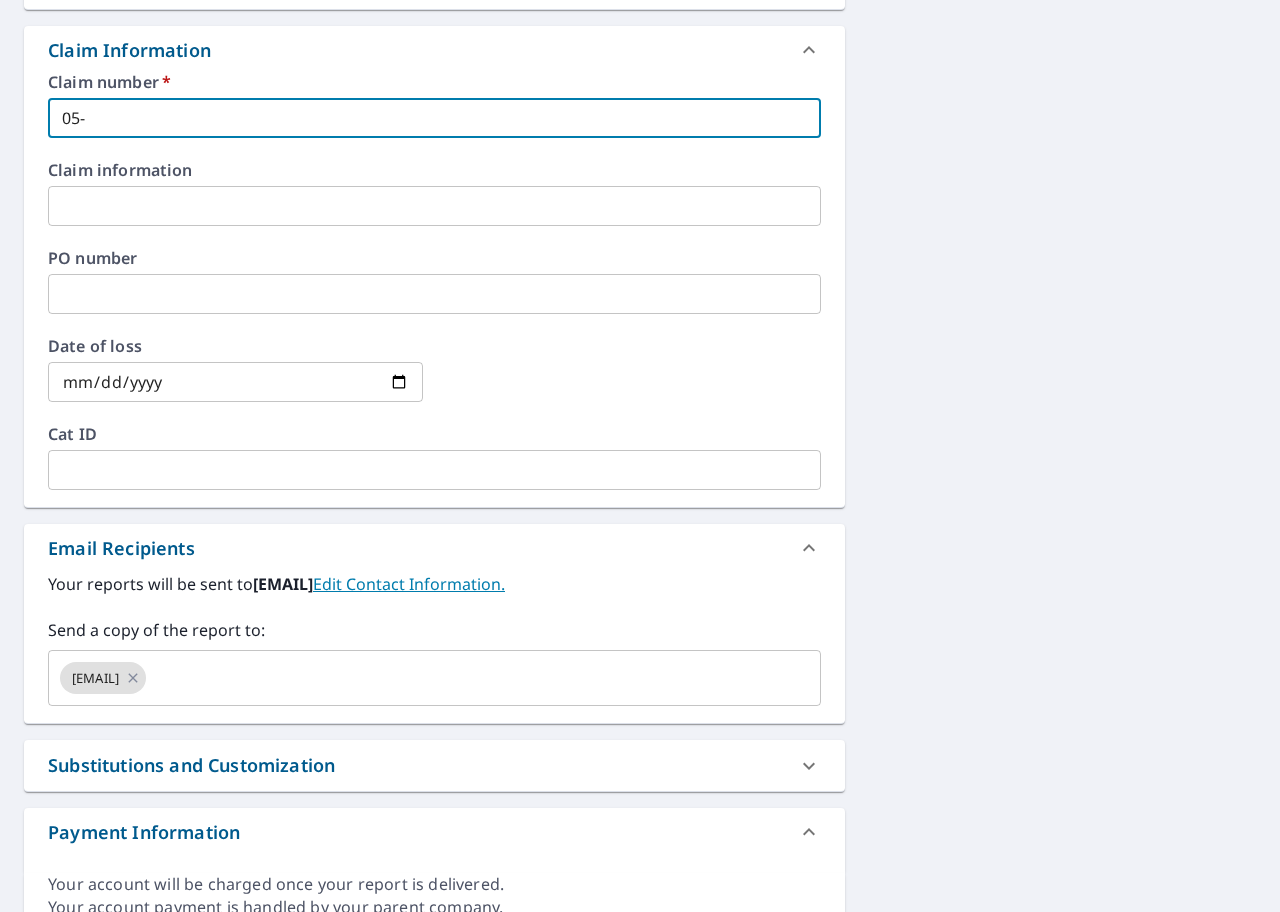 type on "05-1" 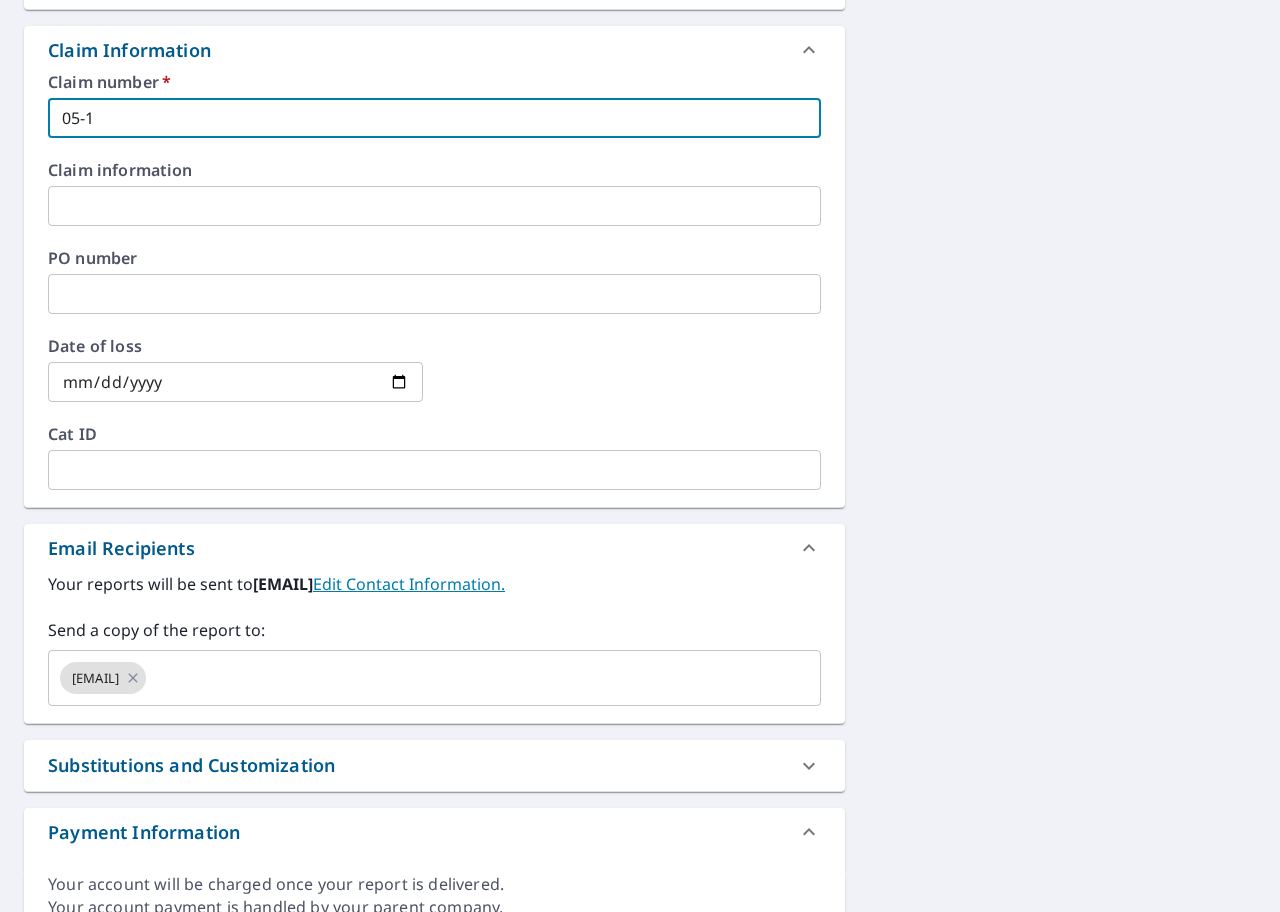 type on "05-11" 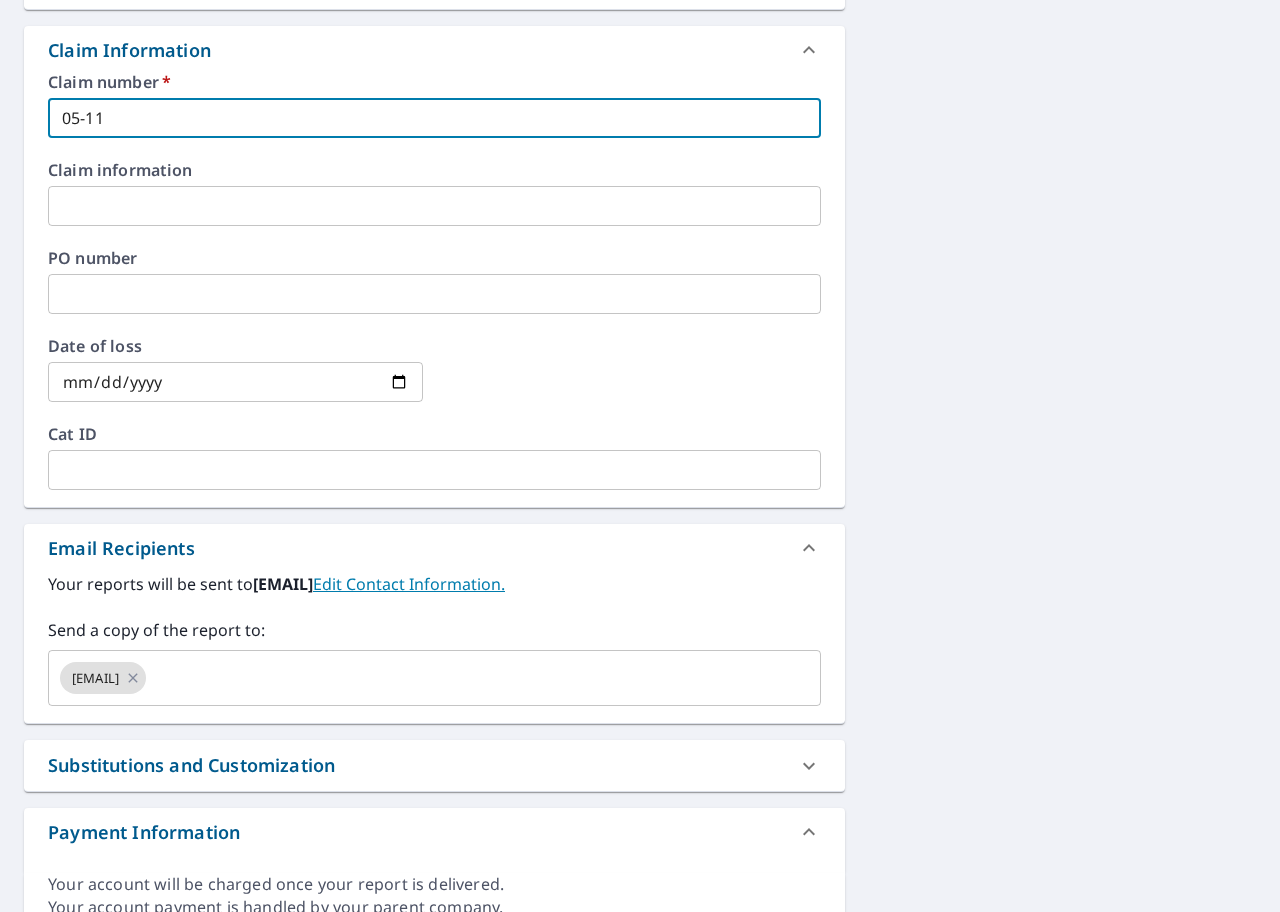 type on "05-114" 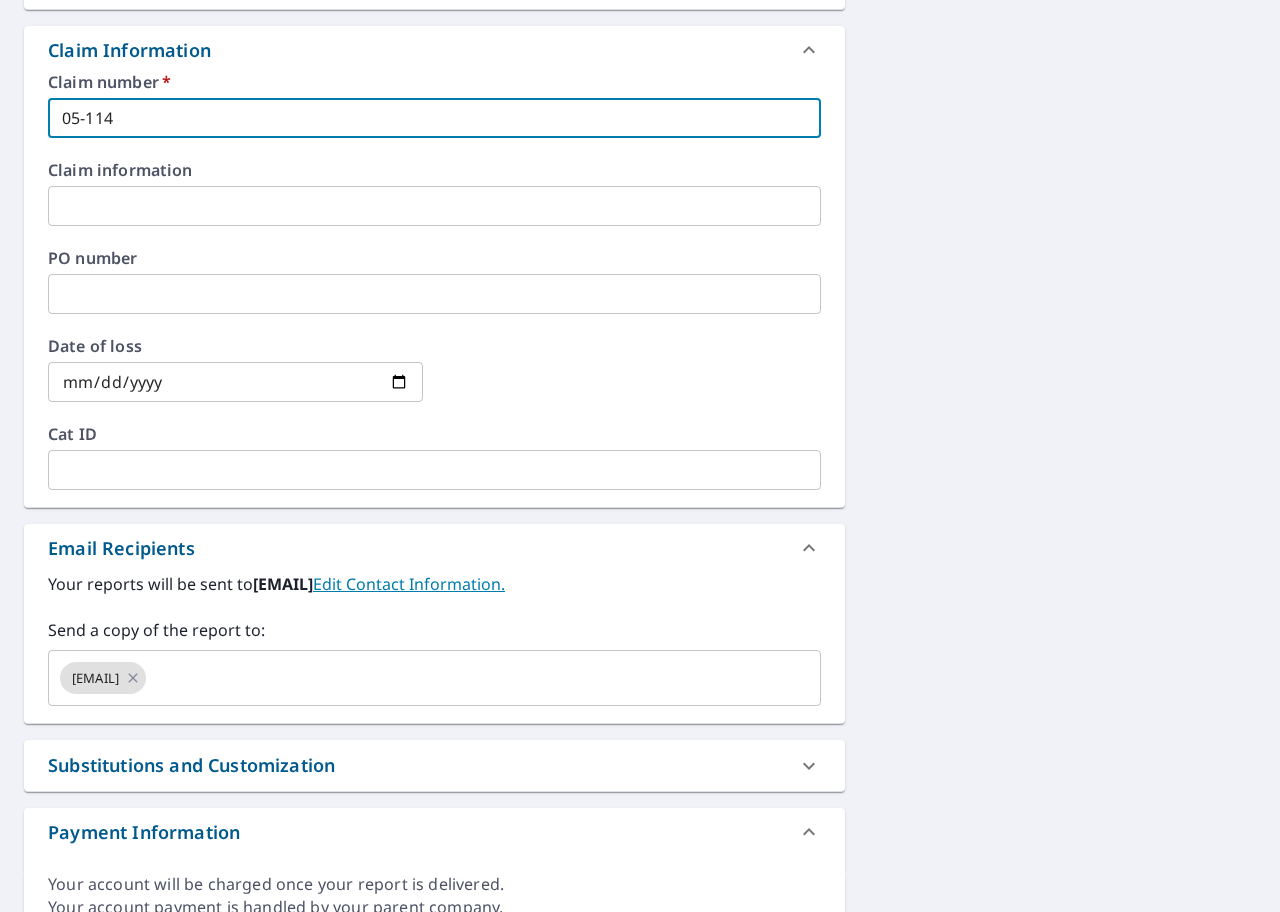 type on "05-1140" 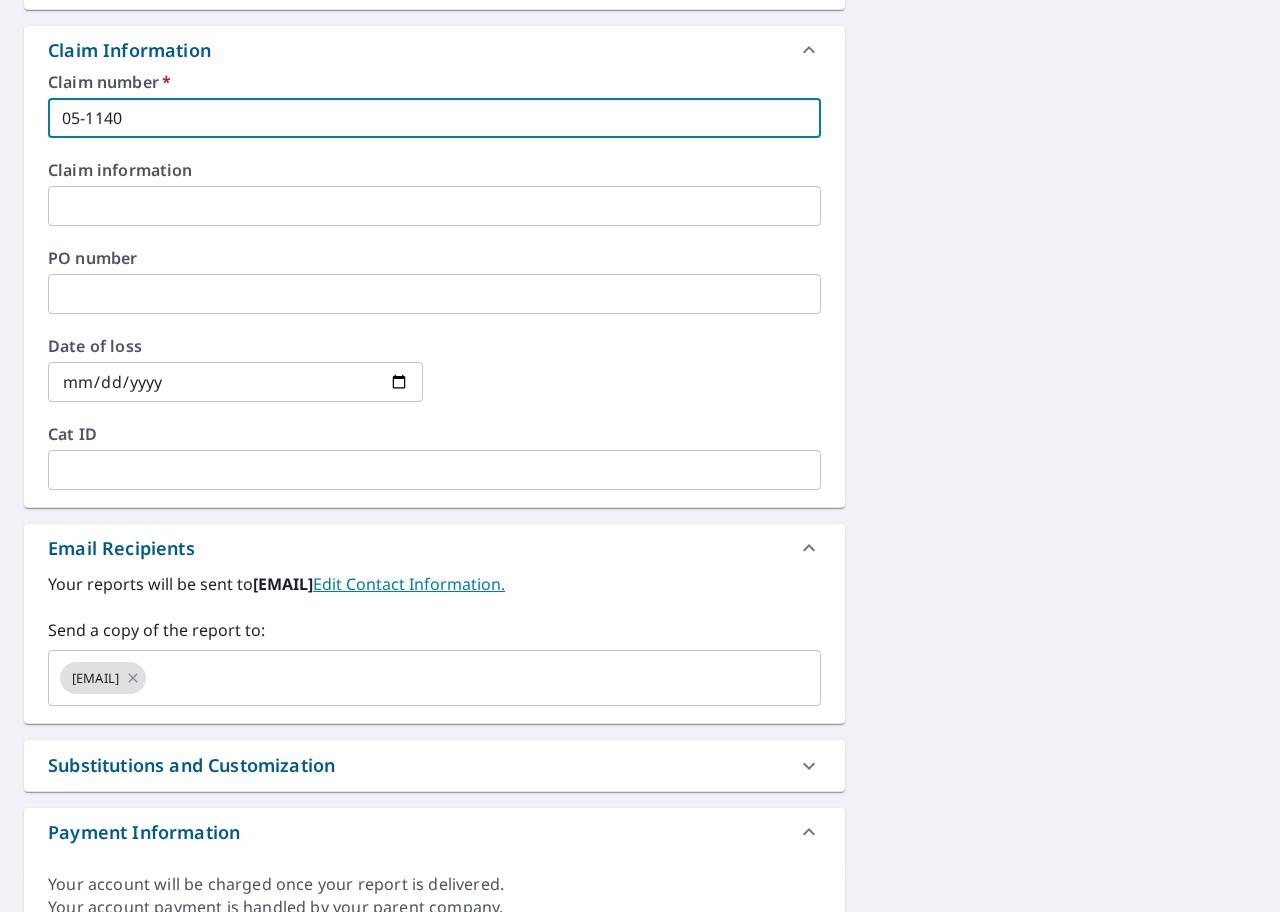 type on "[LICENSE]" 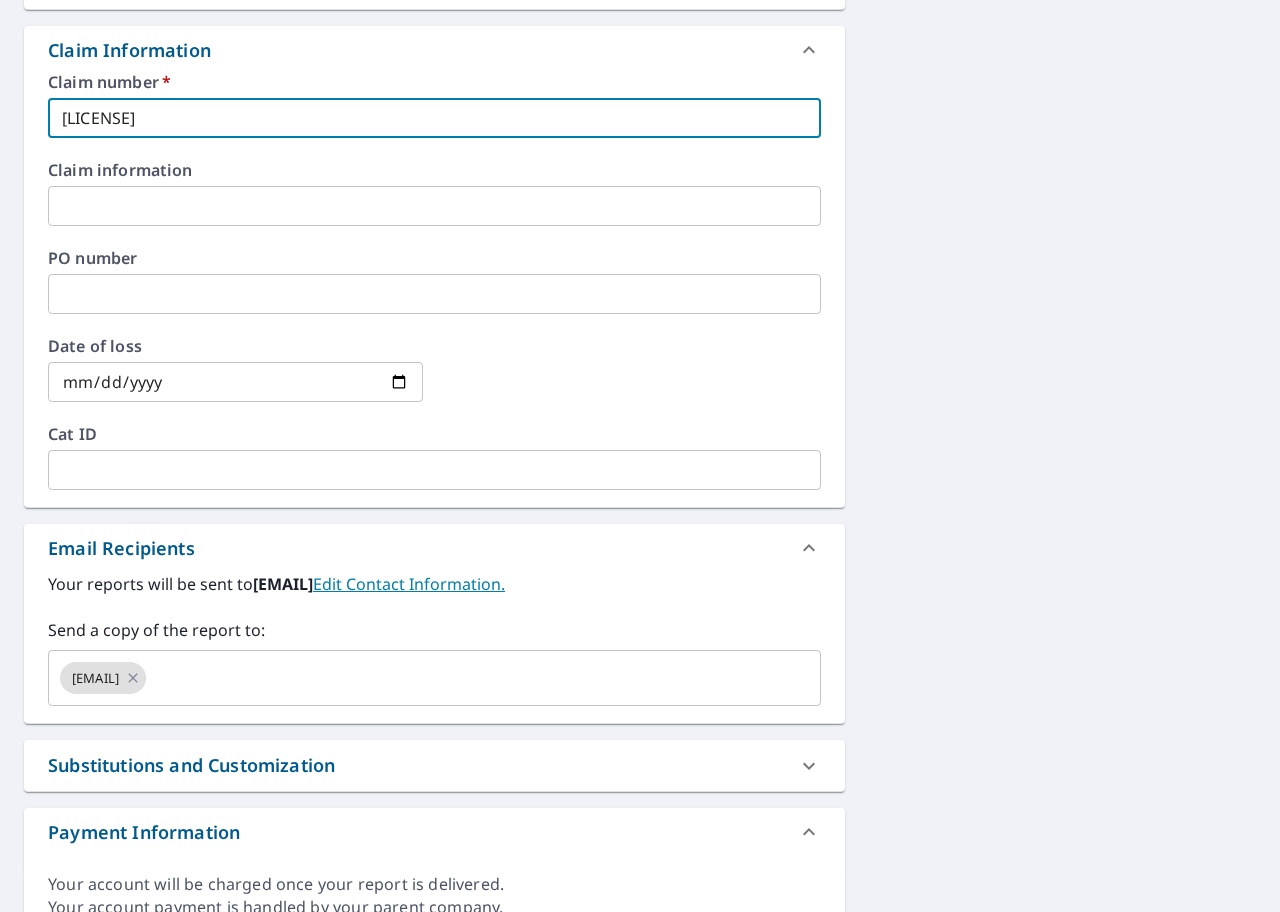 type on "[LICENSE]" 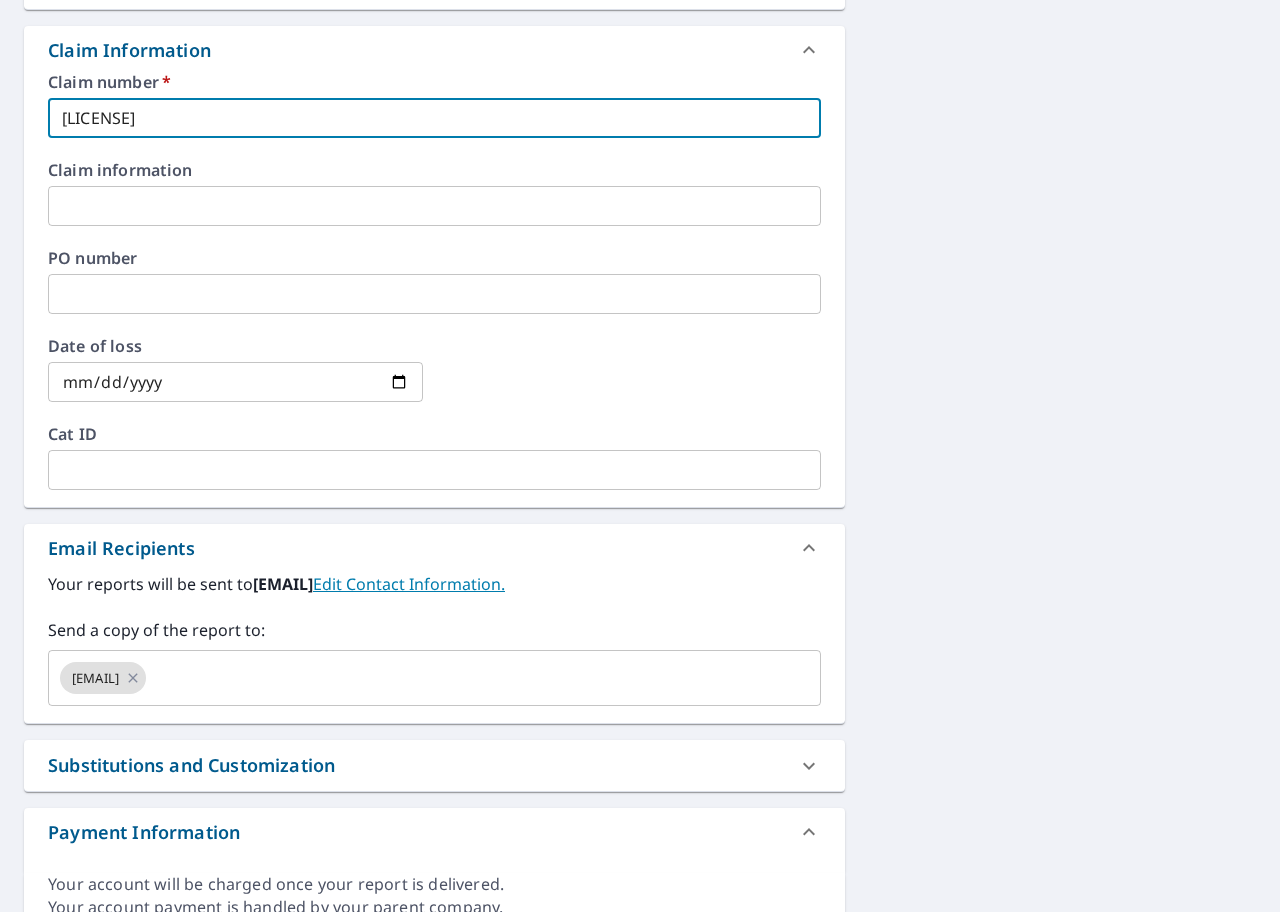 drag, startPoint x: 185, startPoint y: 121, endPoint x: 57, endPoint y: 112, distance: 128.31601 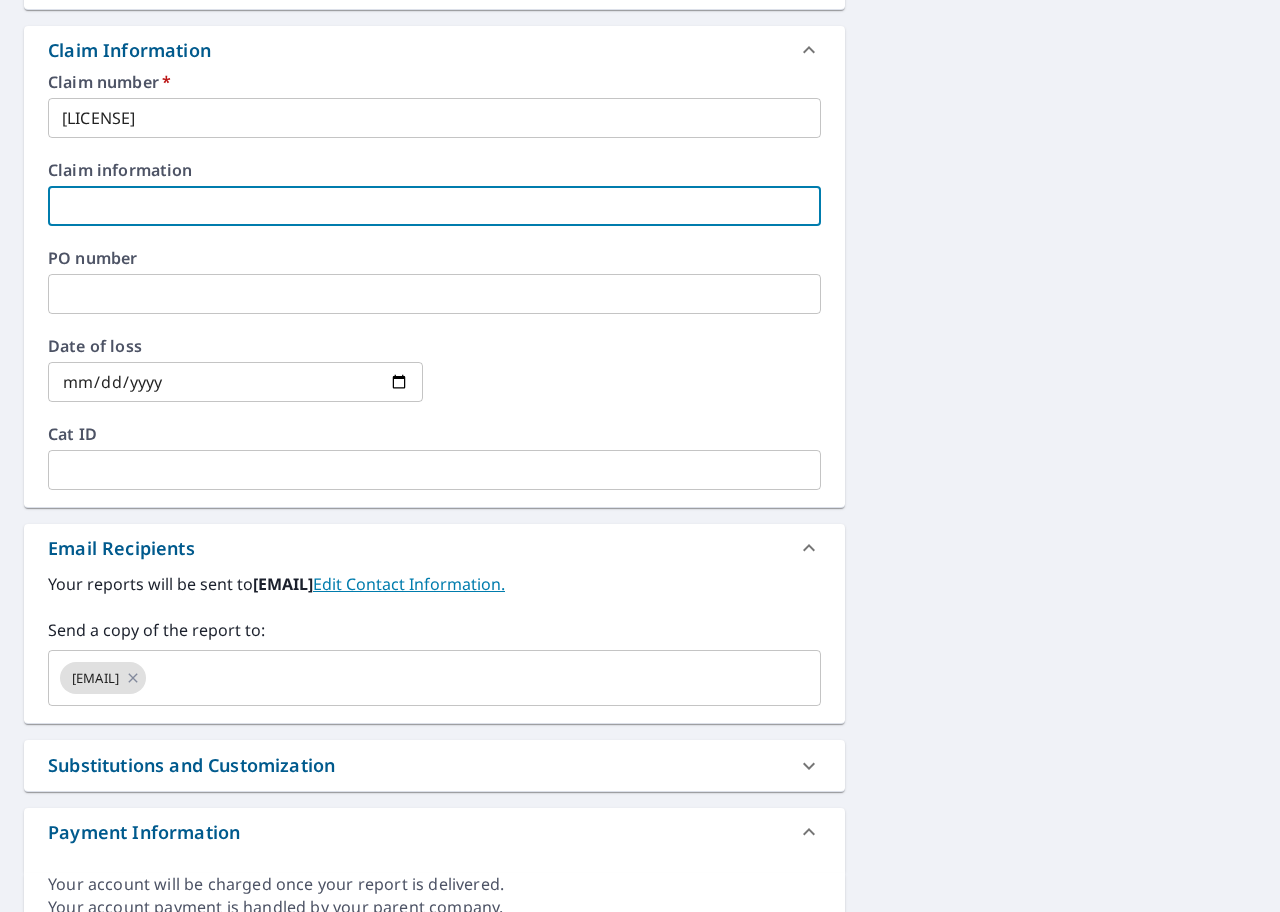 click at bounding box center (434, 206) 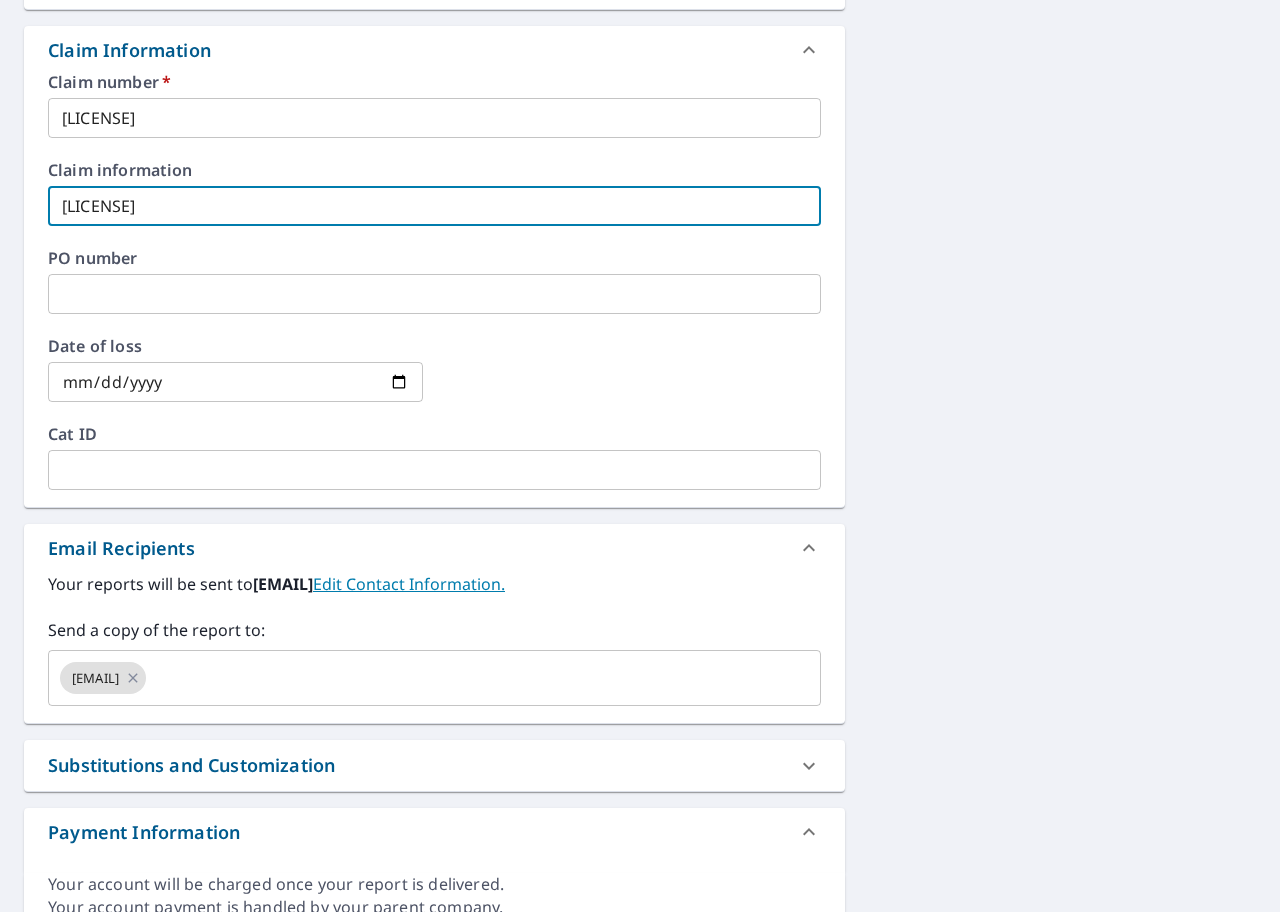 type on "[LICENSE]" 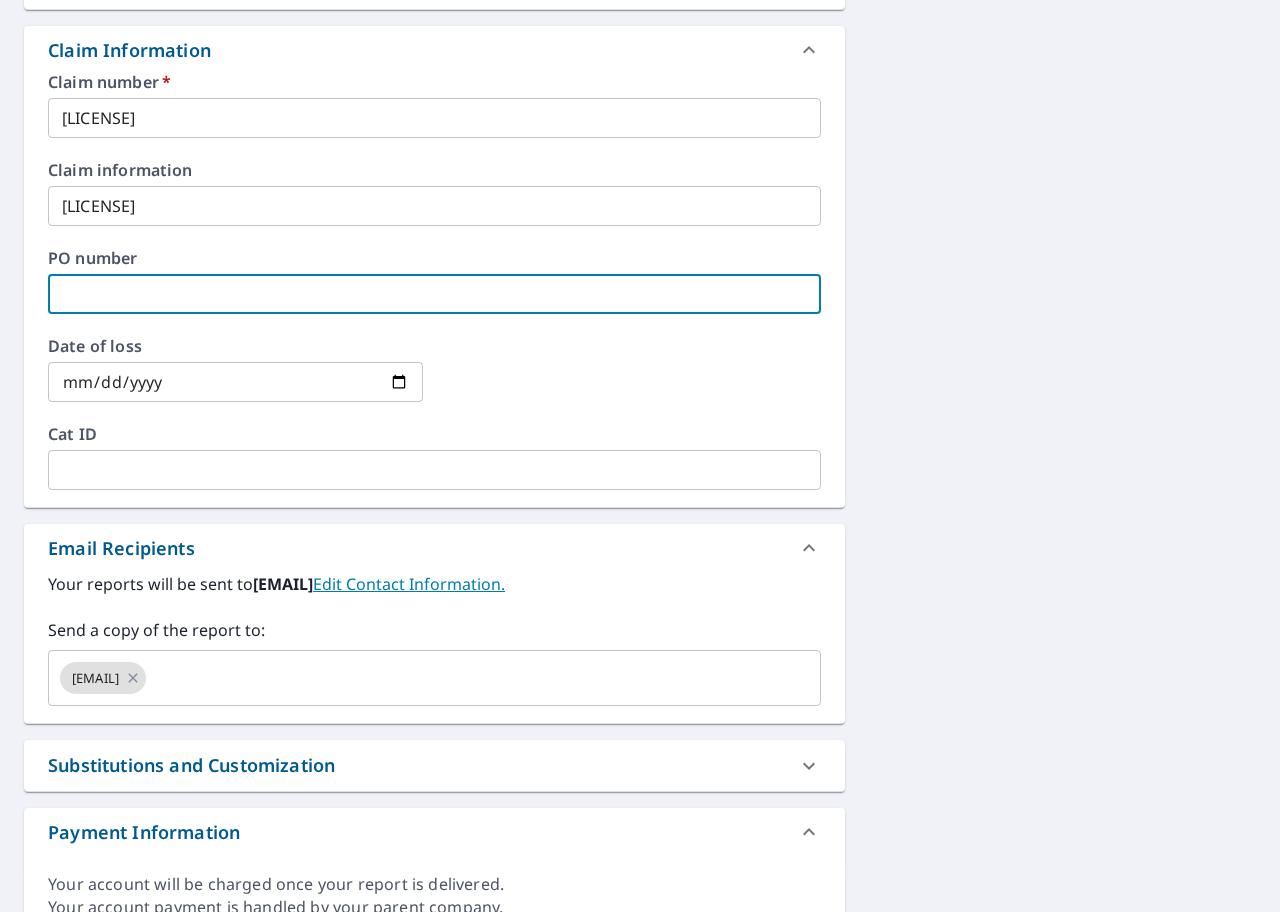 click at bounding box center (434, 294) 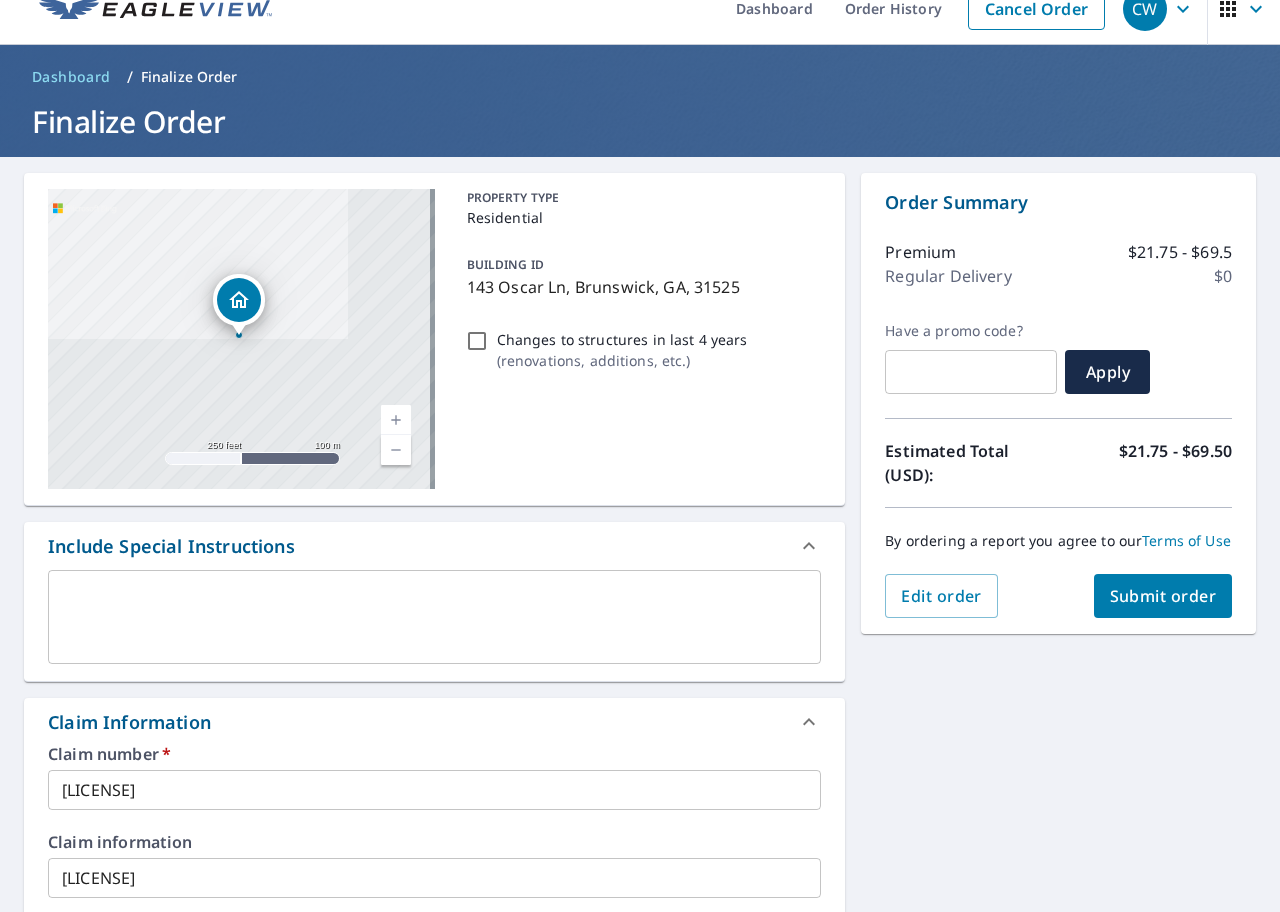 scroll, scrollTop: 0, scrollLeft: 0, axis: both 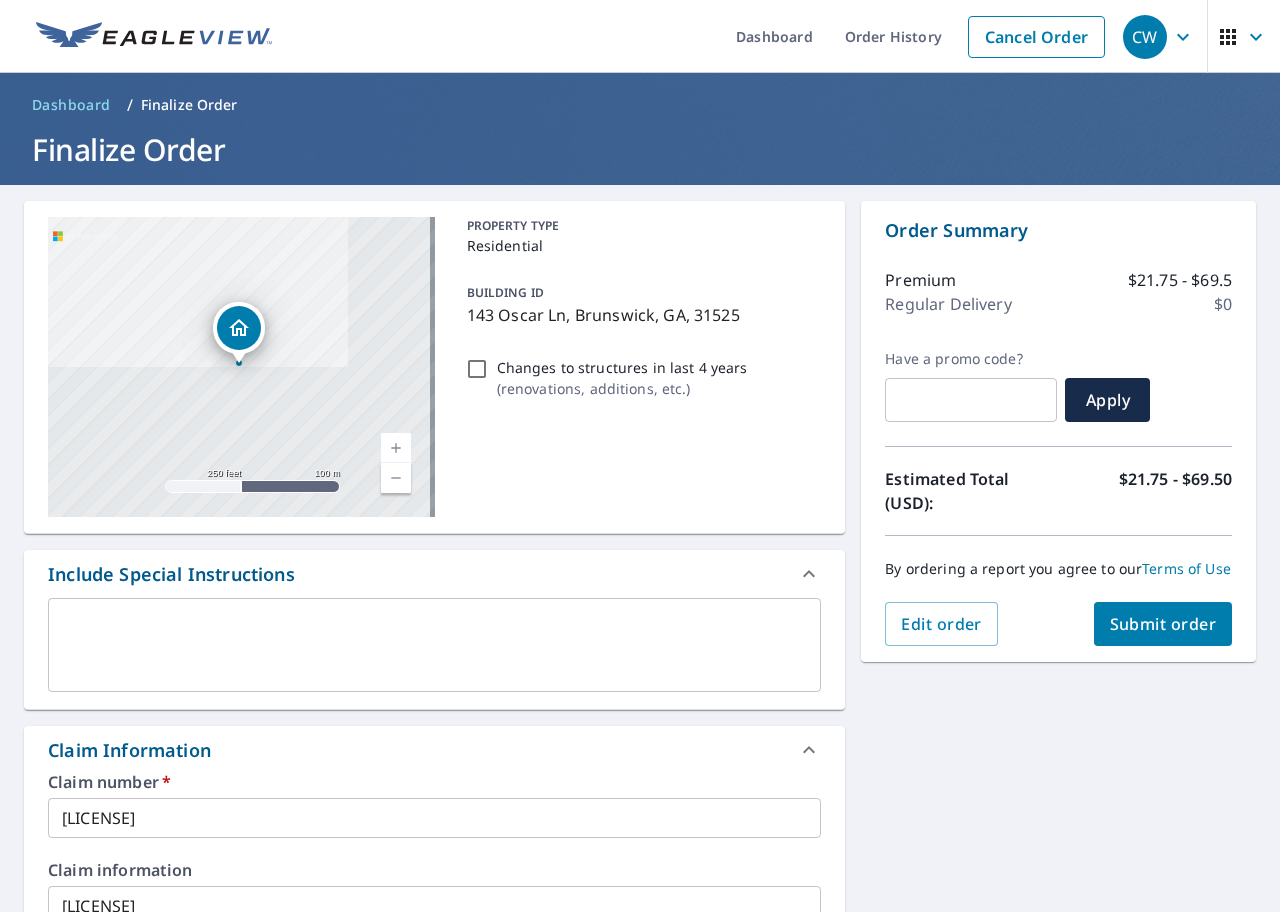 type on "[LICENSE]" 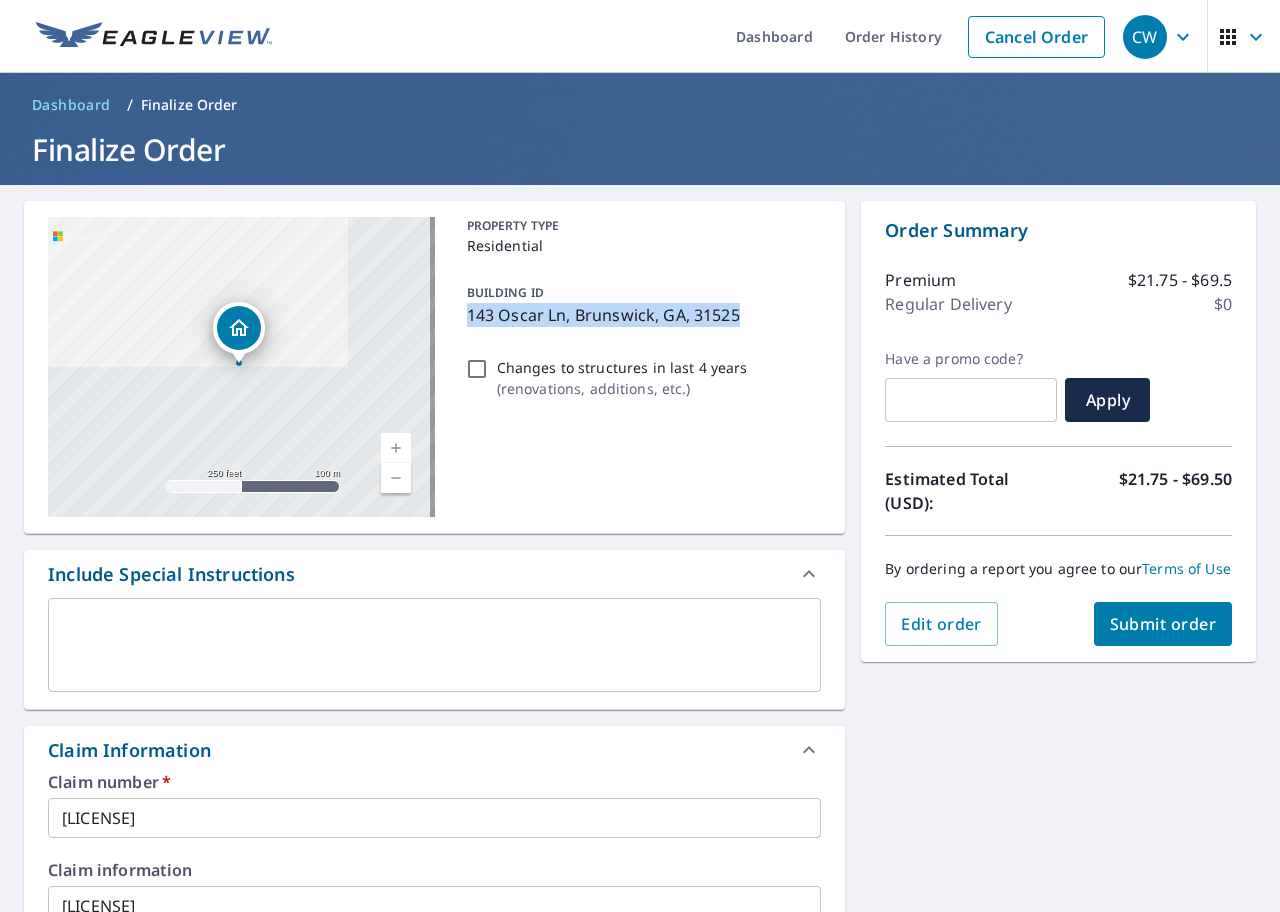 drag, startPoint x: 732, startPoint y: 316, endPoint x: 461, endPoint y: 322, distance: 271.0664 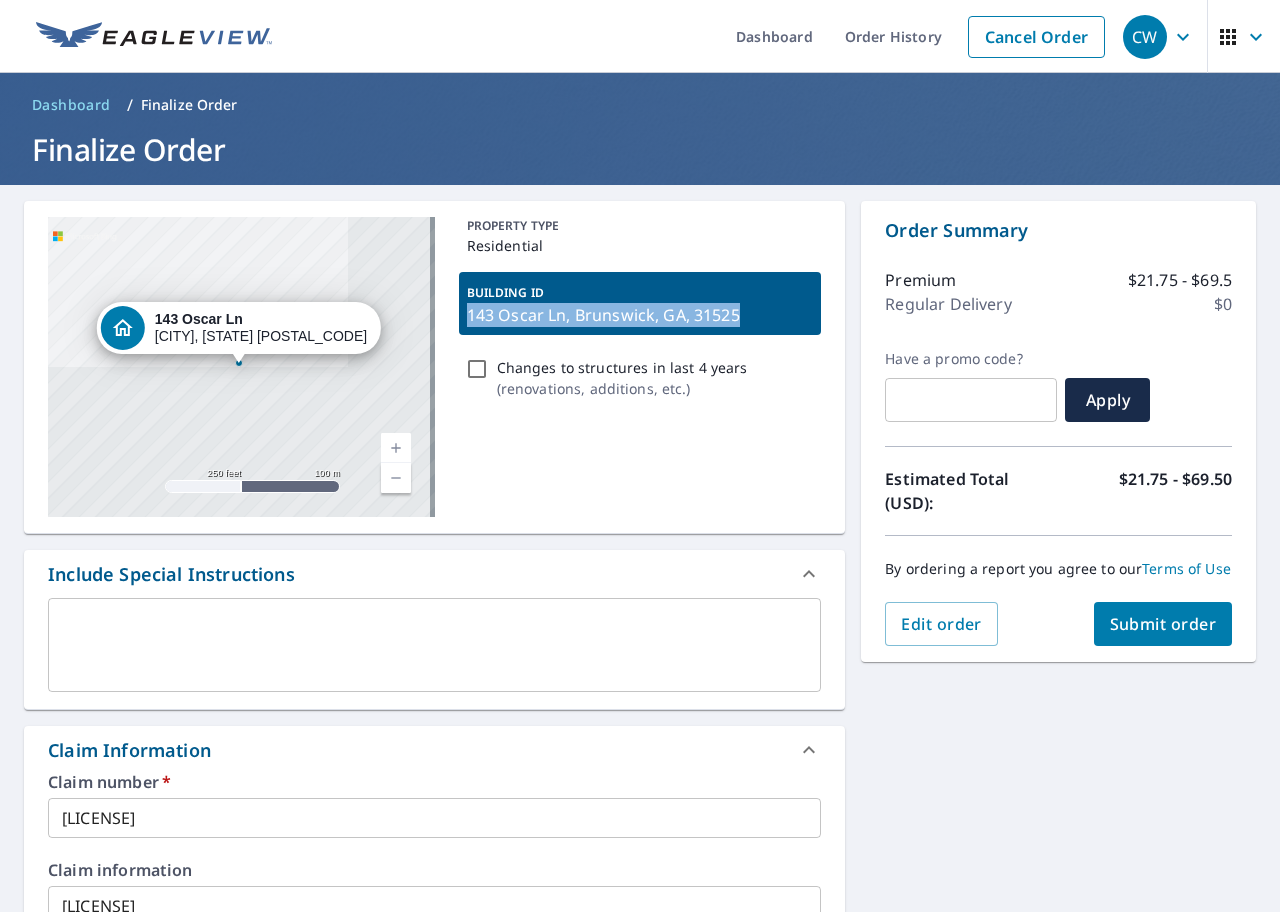 copy on "143 Oscar Ln, Brunswick, GA, 31525" 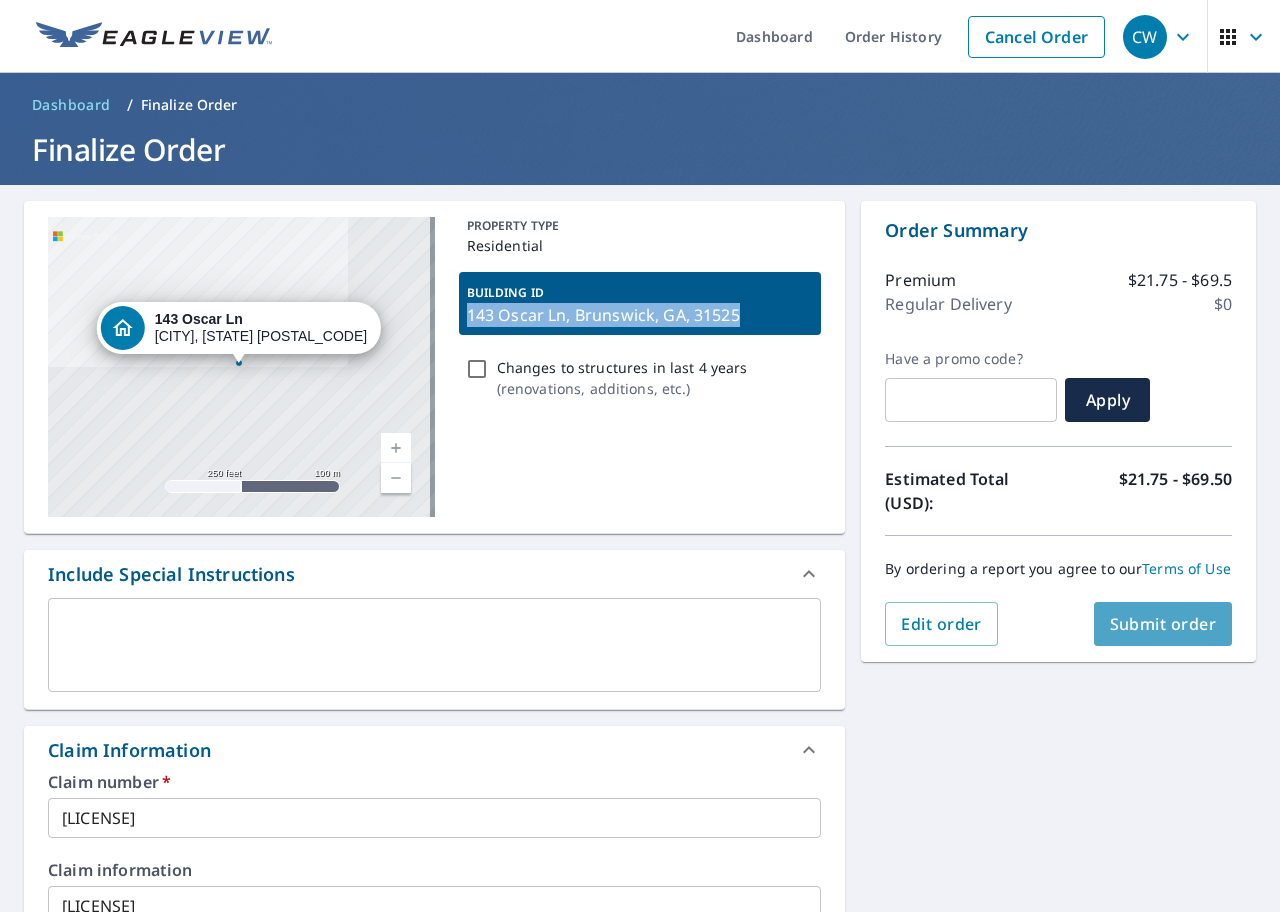 click on "Submit order" at bounding box center [1163, 624] 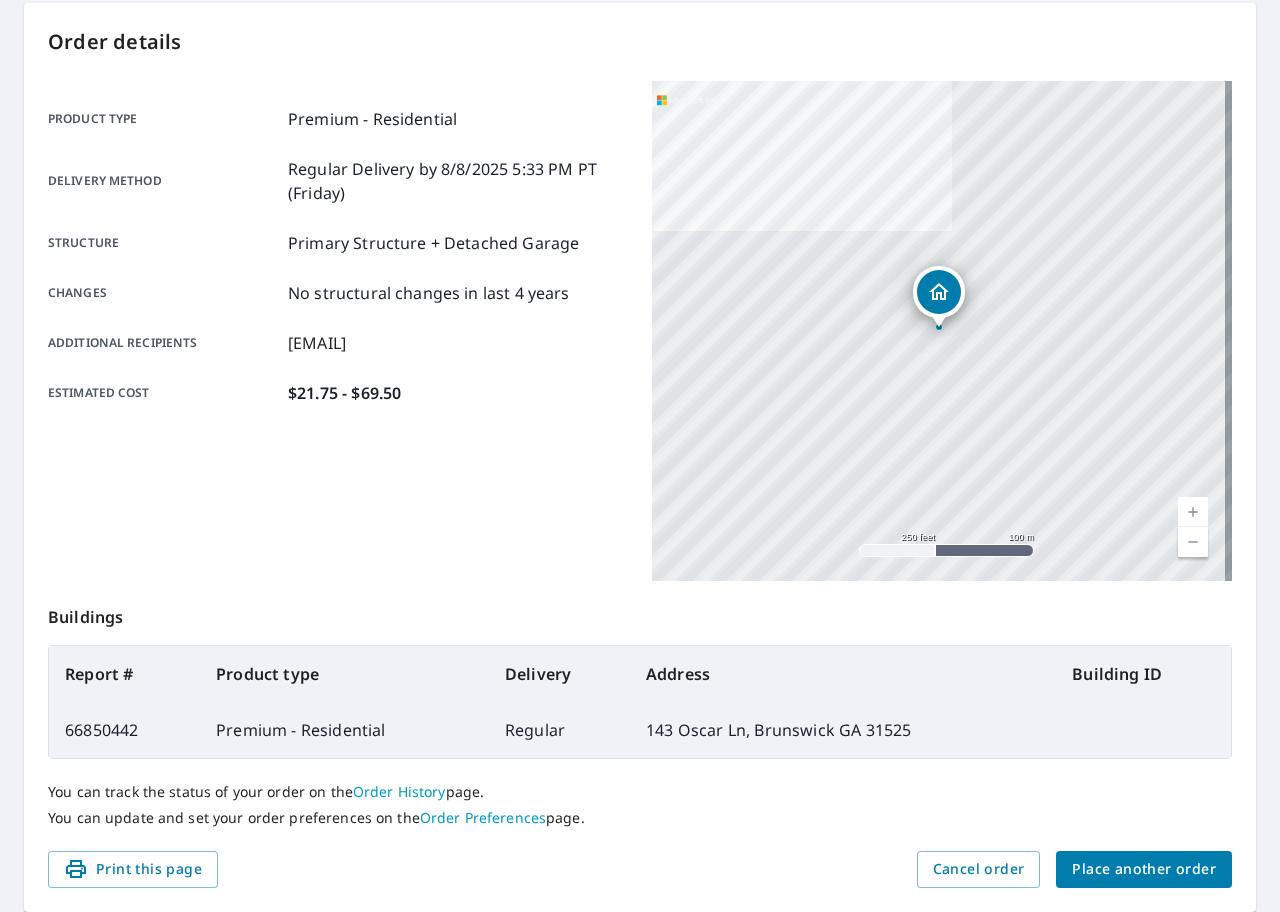 scroll, scrollTop: 200, scrollLeft: 0, axis: vertical 